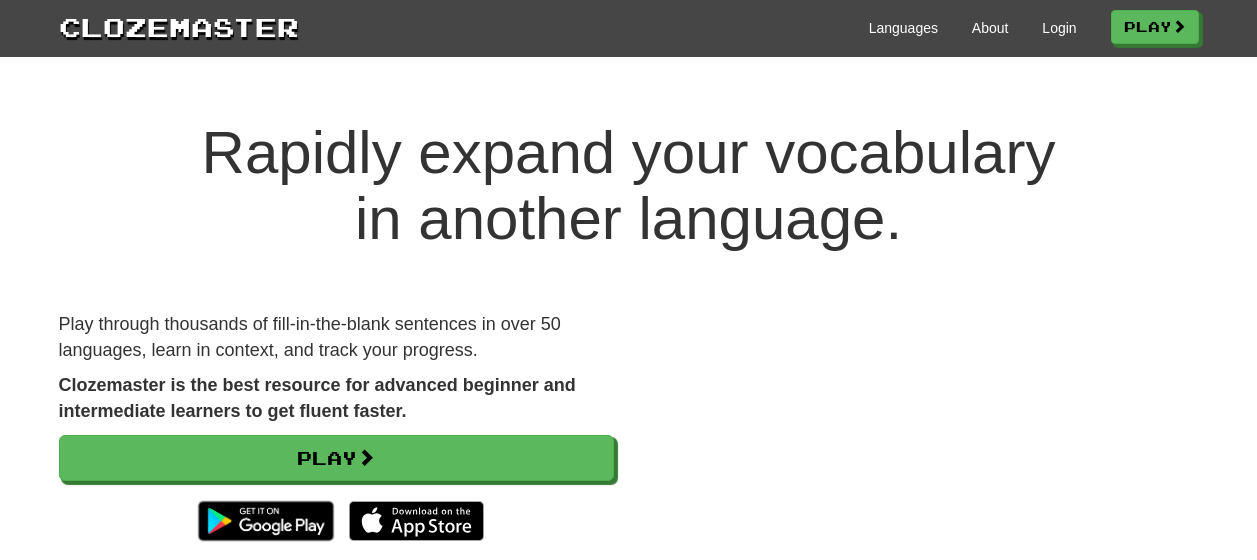 scroll, scrollTop: 0, scrollLeft: 0, axis: both 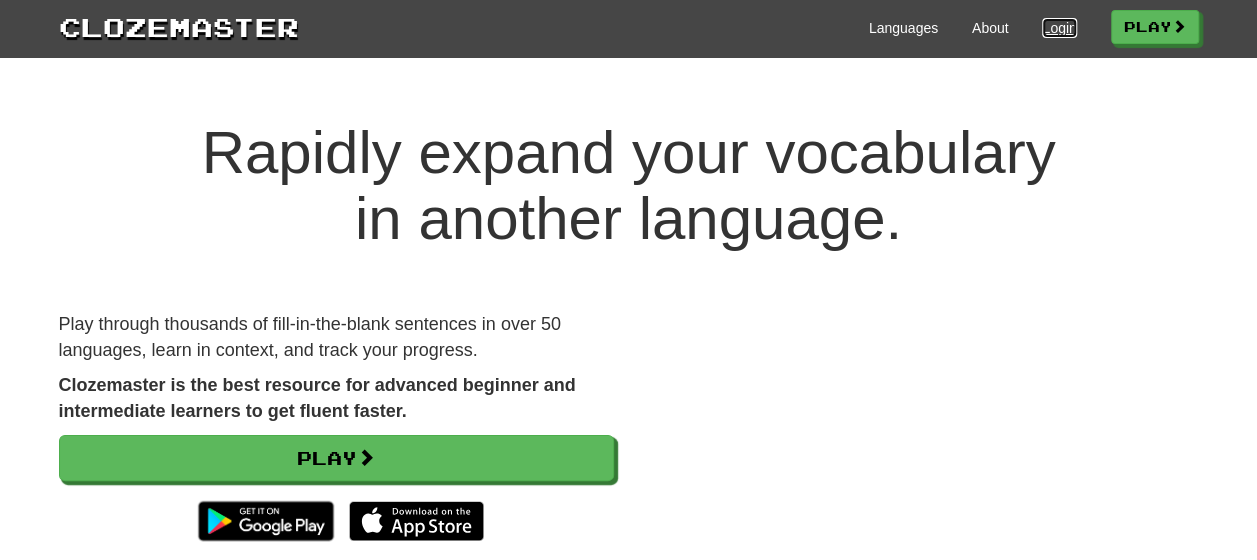 click on "Login" at bounding box center (1059, 28) 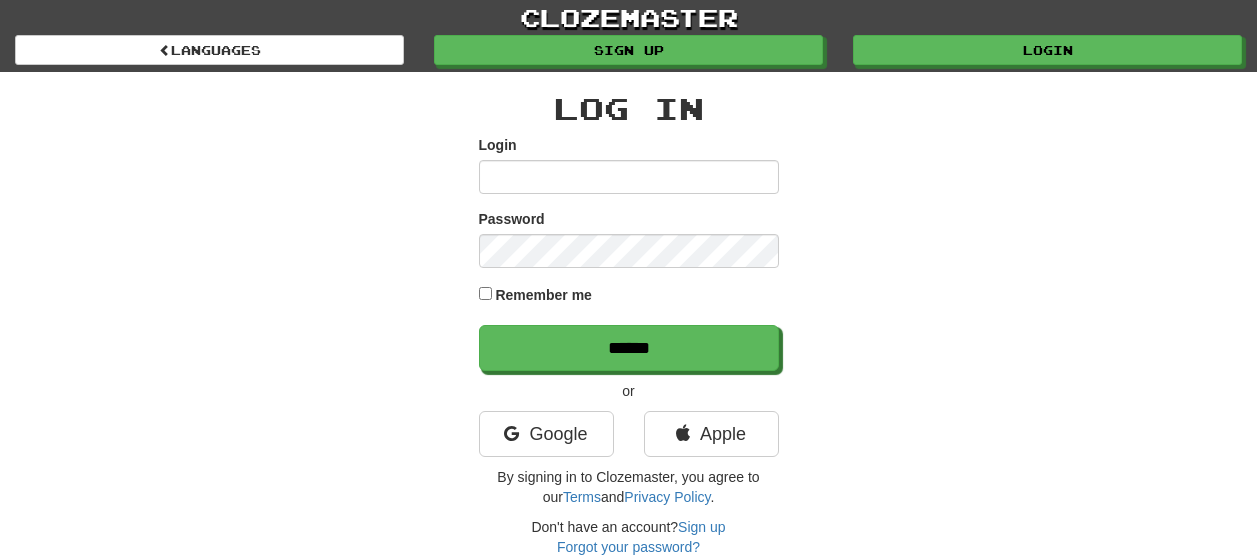 scroll, scrollTop: 0, scrollLeft: 0, axis: both 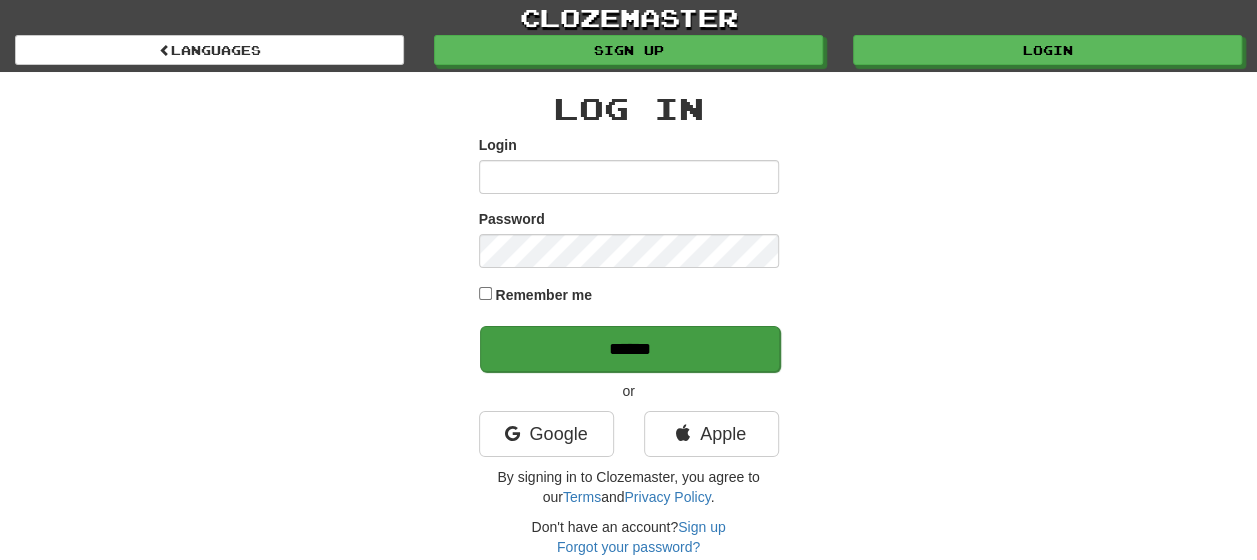 type on "**********" 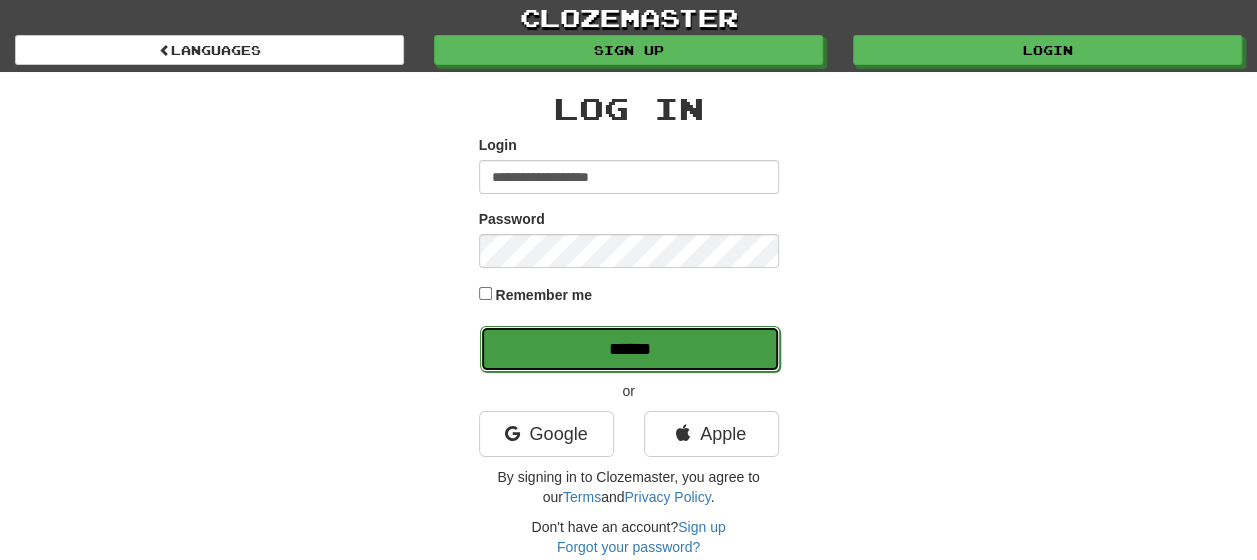 click on "******" at bounding box center [630, 349] 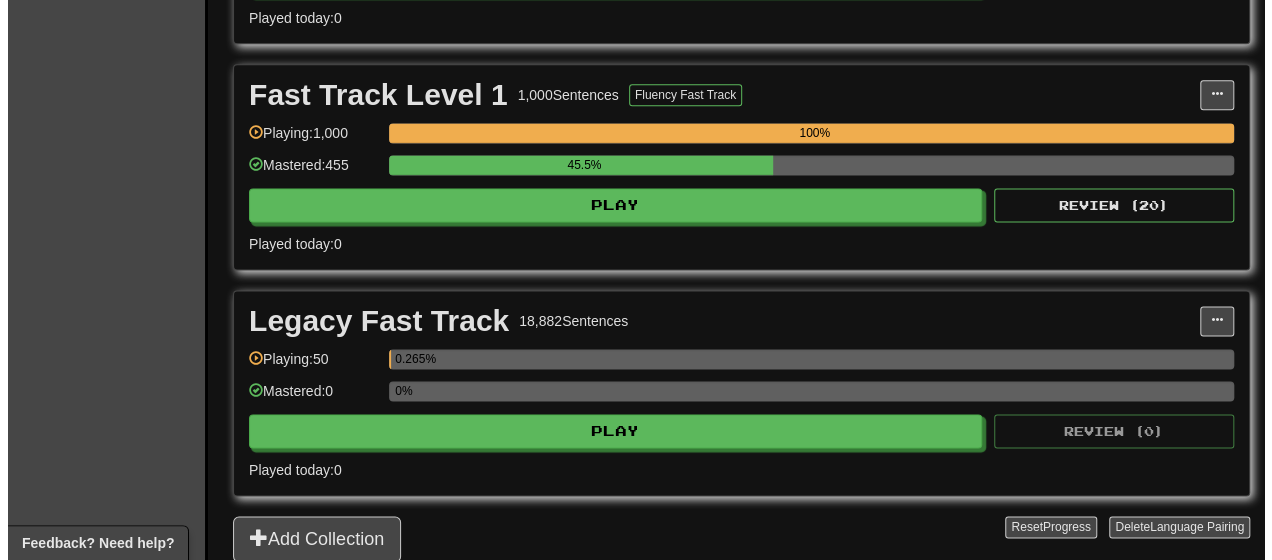 scroll, scrollTop: 1300, scrollLeft: 0, axis: vertical 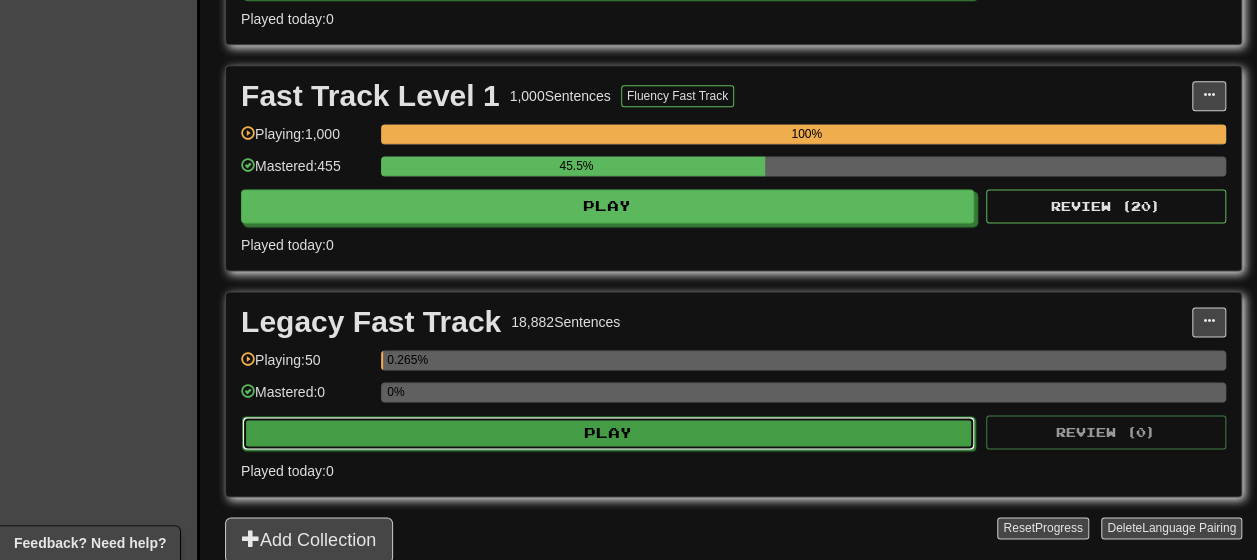 click on "Play" at bounding box center [608, 433] 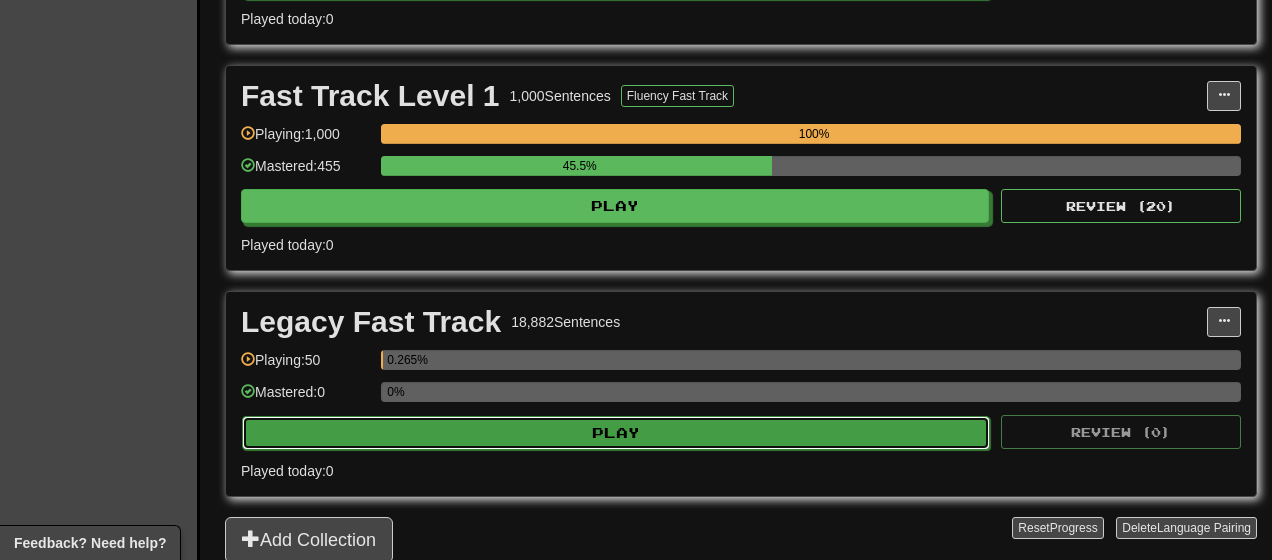 select on "**" 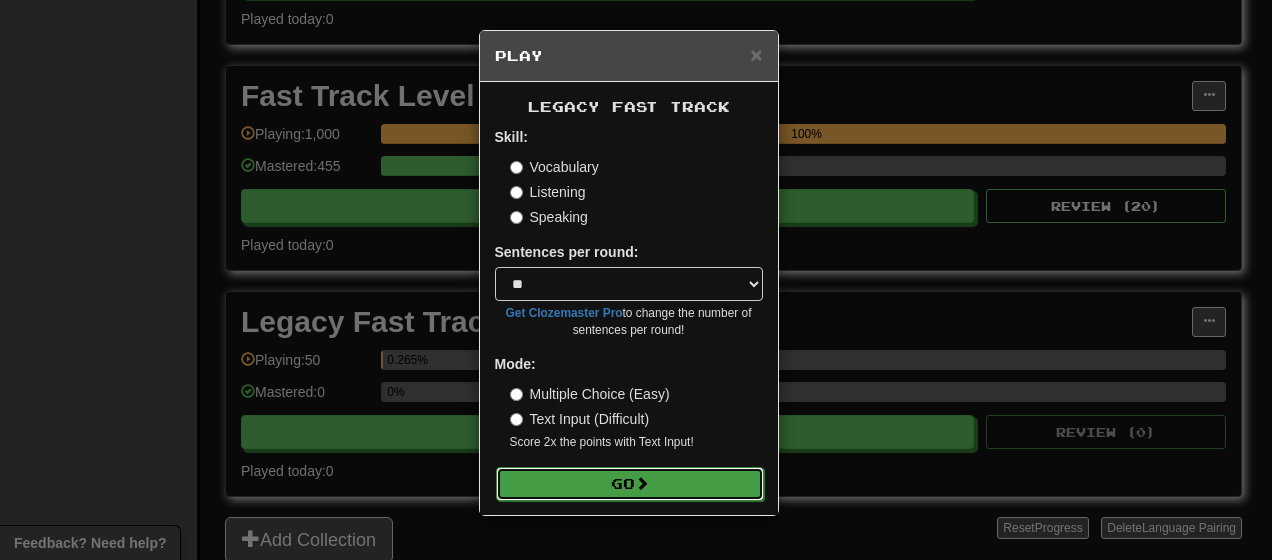 click at bounding box center [642, 483] 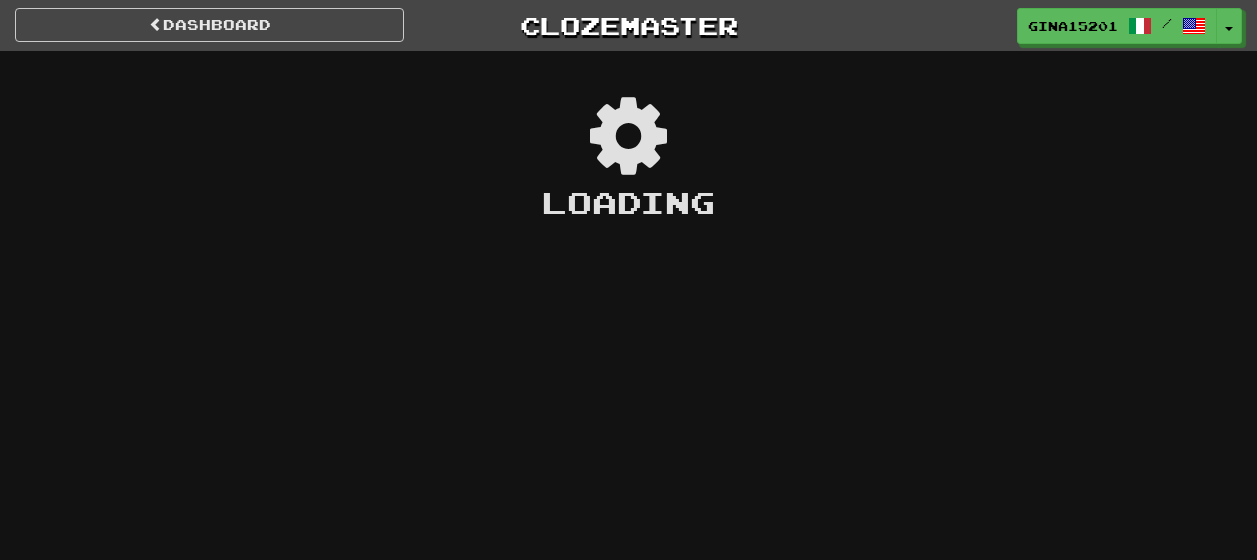 scroll, scrollTop: 0, scrollLeft: 0, axis: both 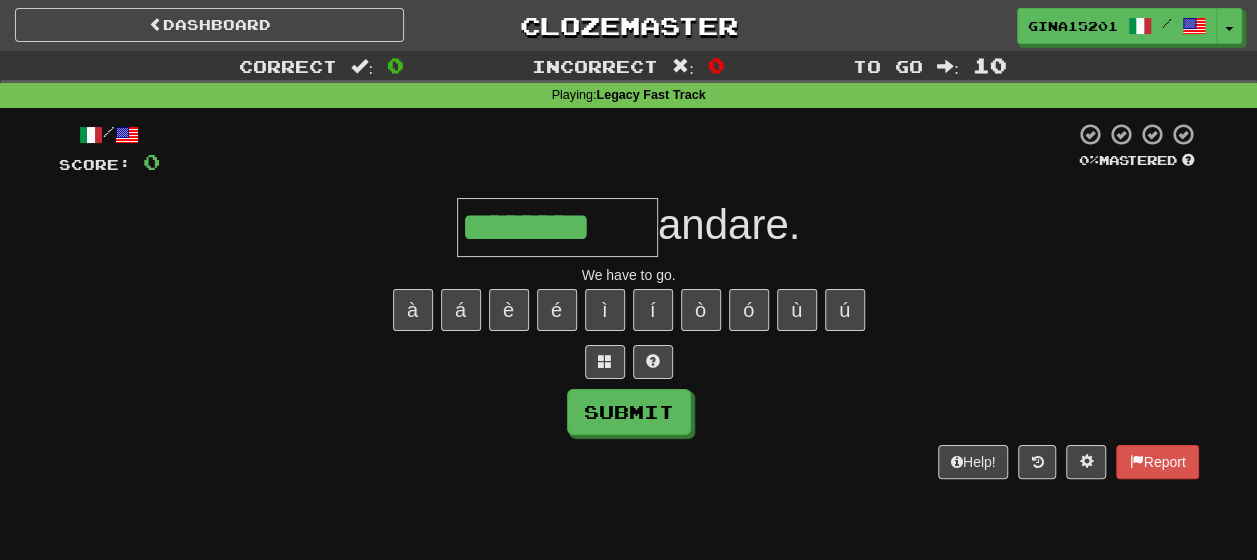 type on "********" 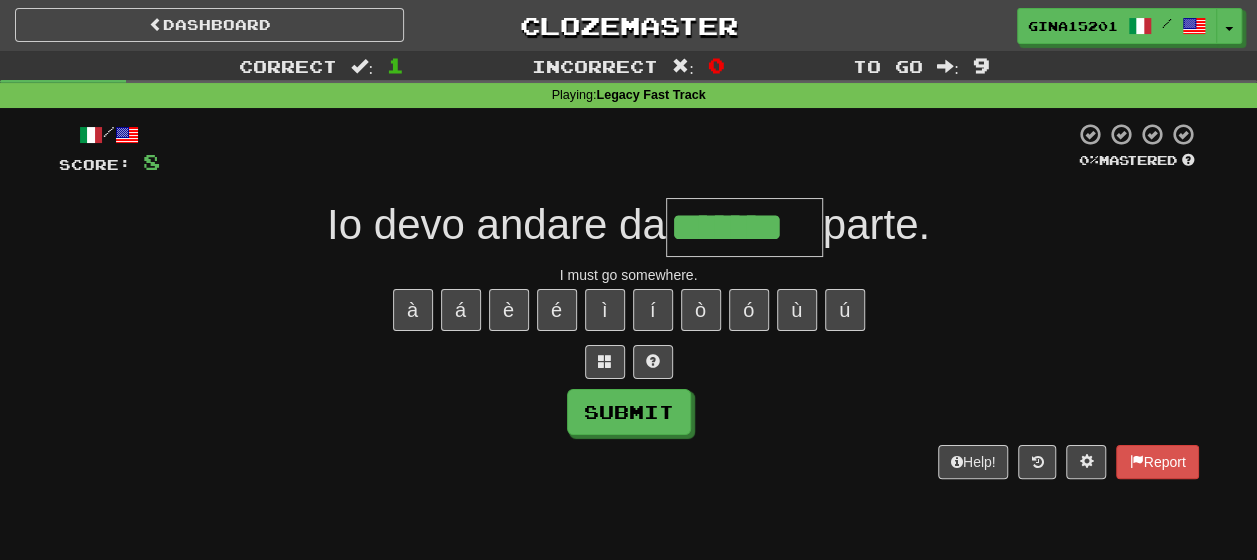 type on "*******" 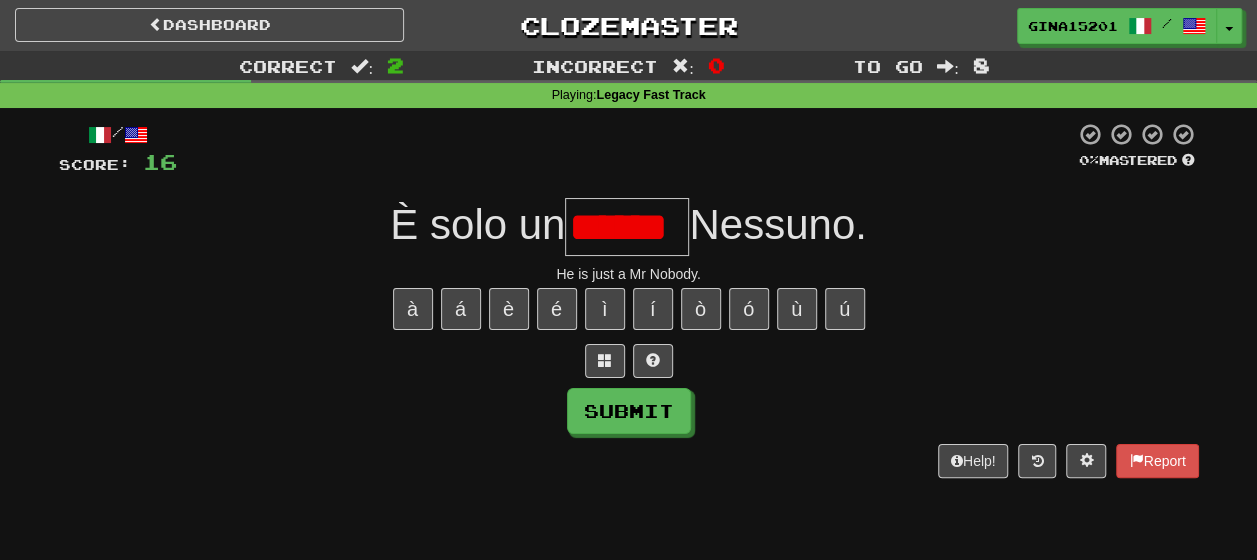 scroll, scrollTop: 0, scrollLeft: 0, axis: both 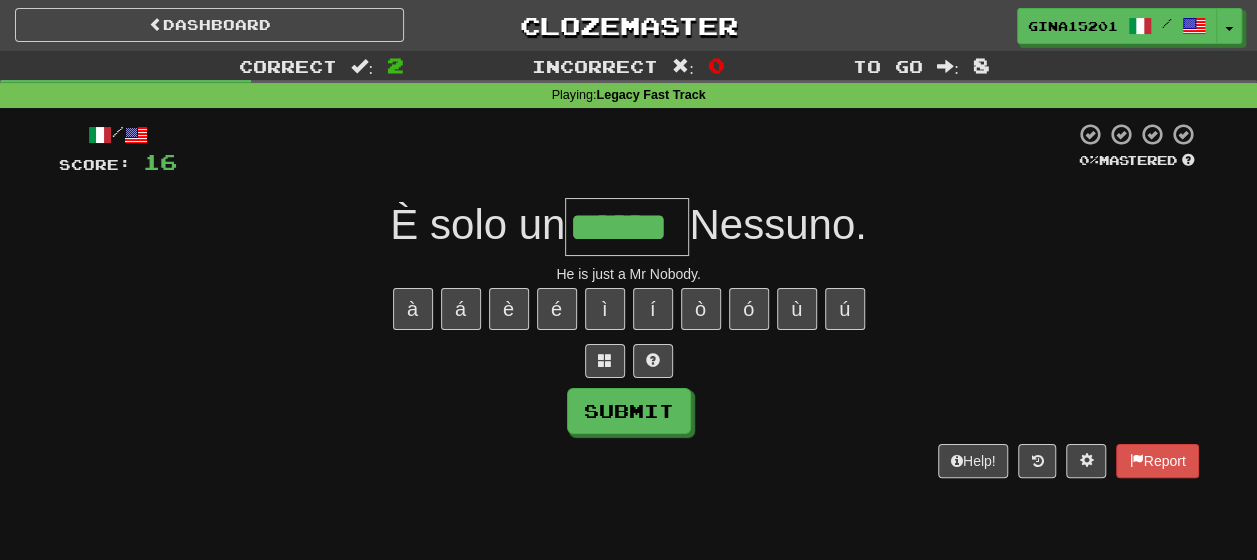 type on "******" 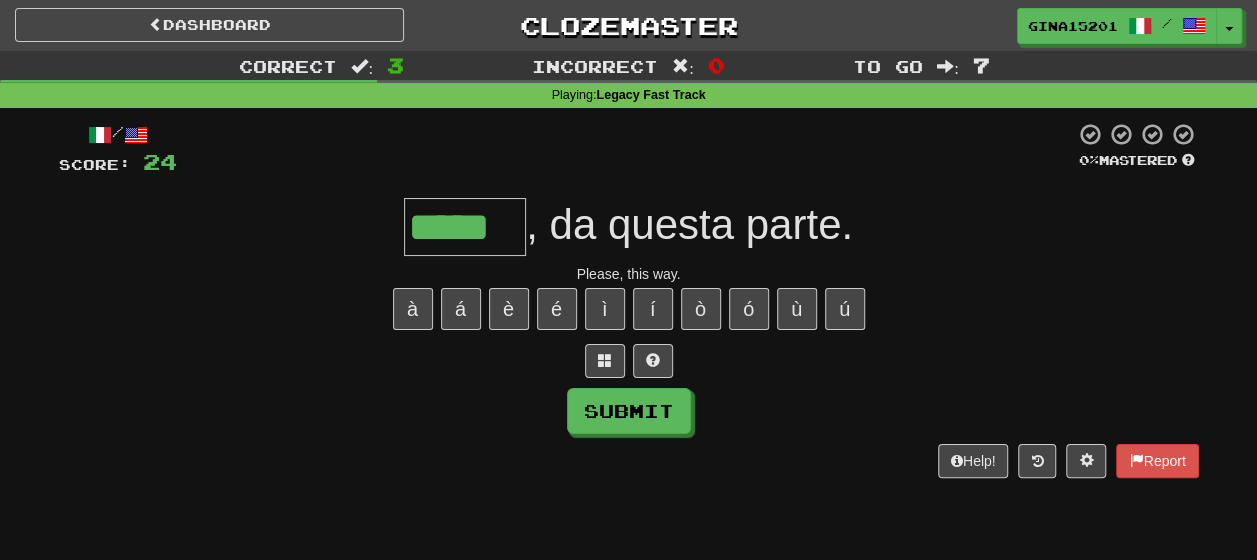 type on "*****" 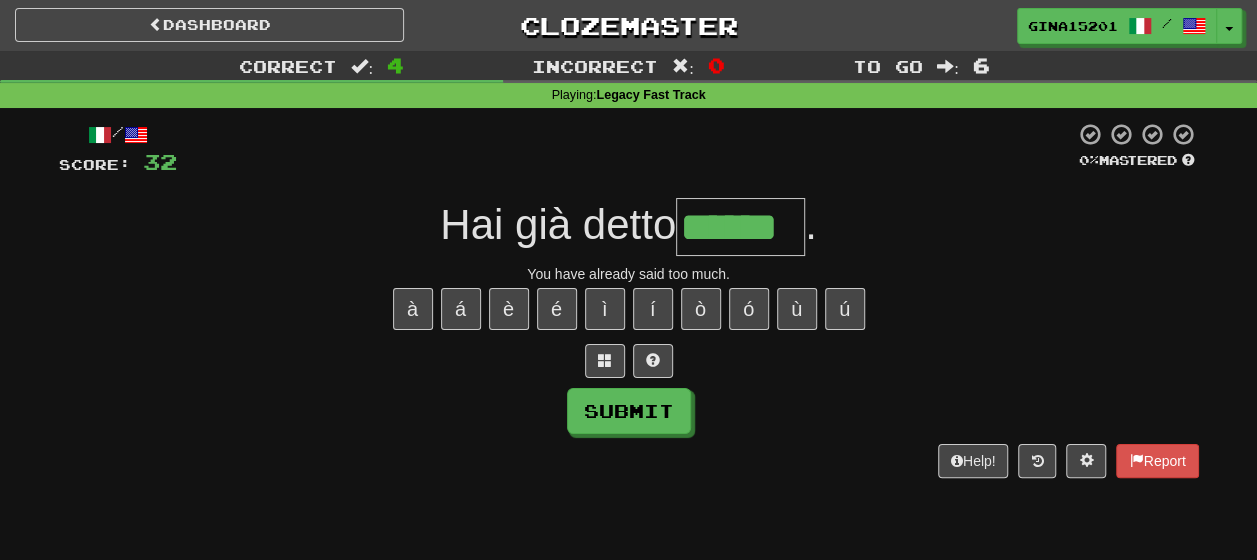 type on "******" 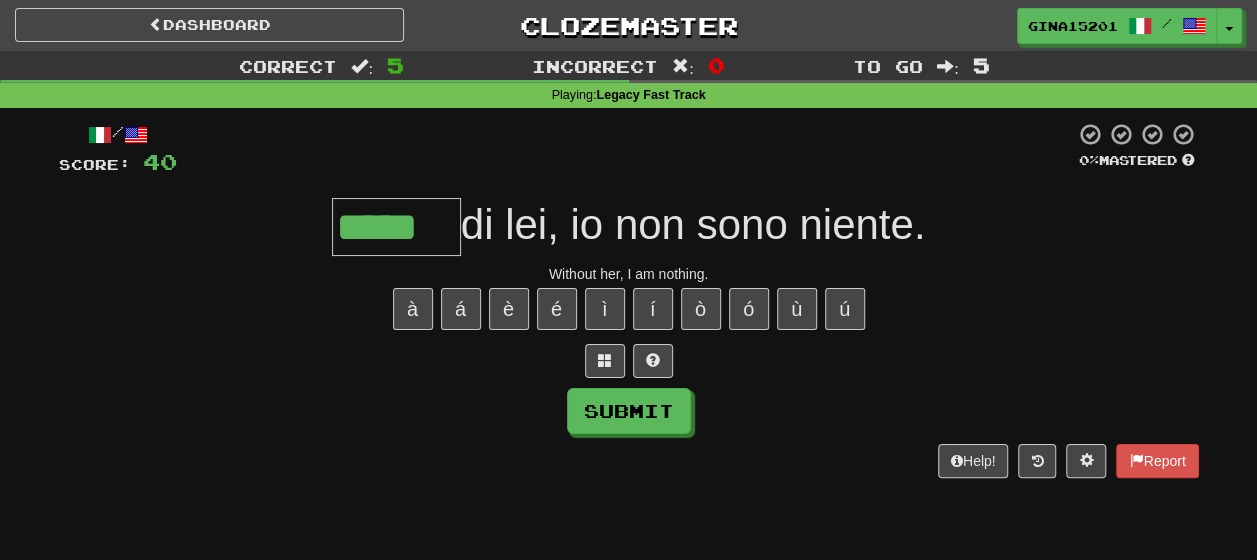 type on "*****" 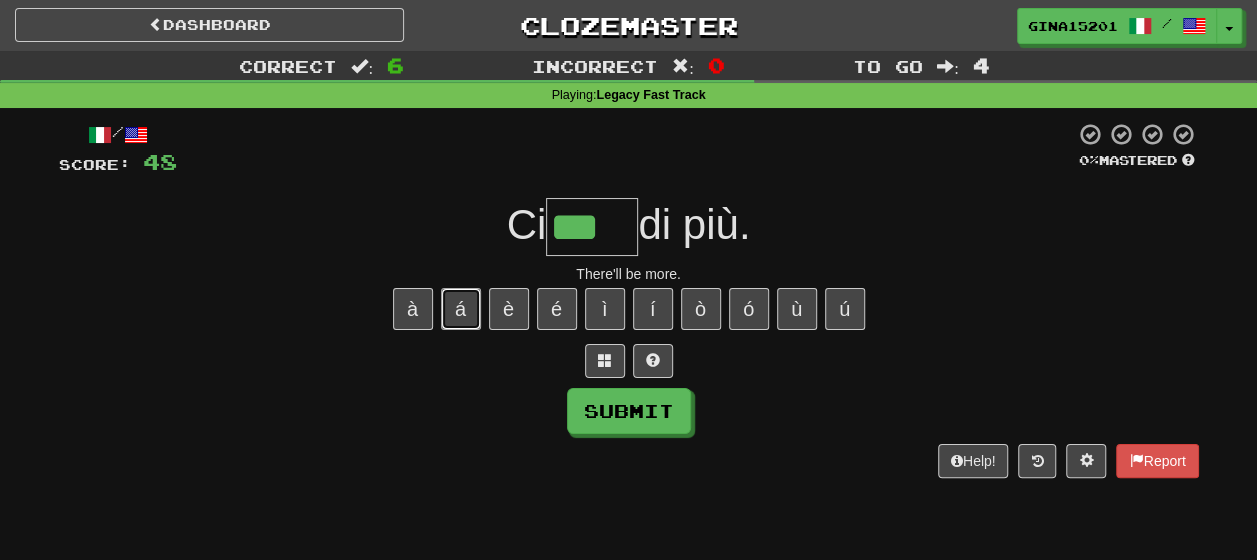 click on "á" at bounding box center [461, 309] 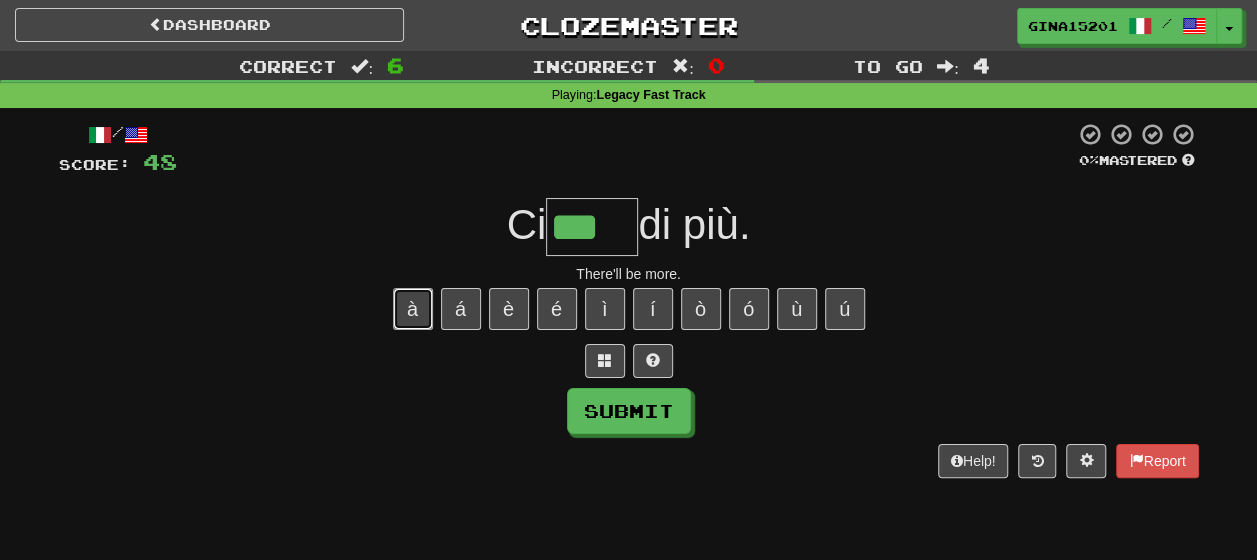 click on "à" at bounding box center [413, 309] 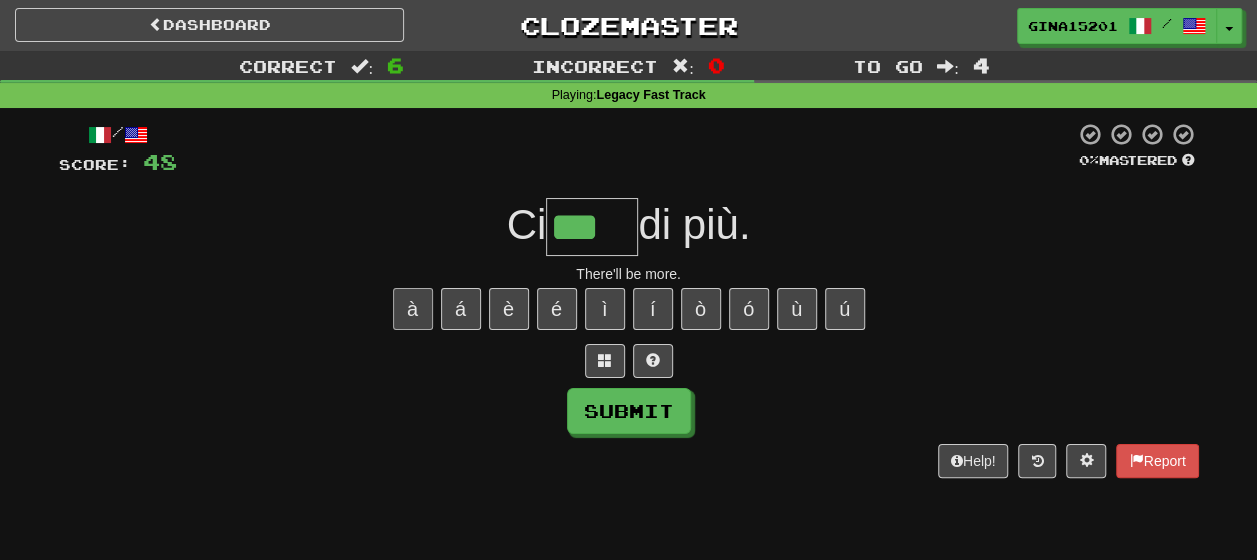 type on "****" 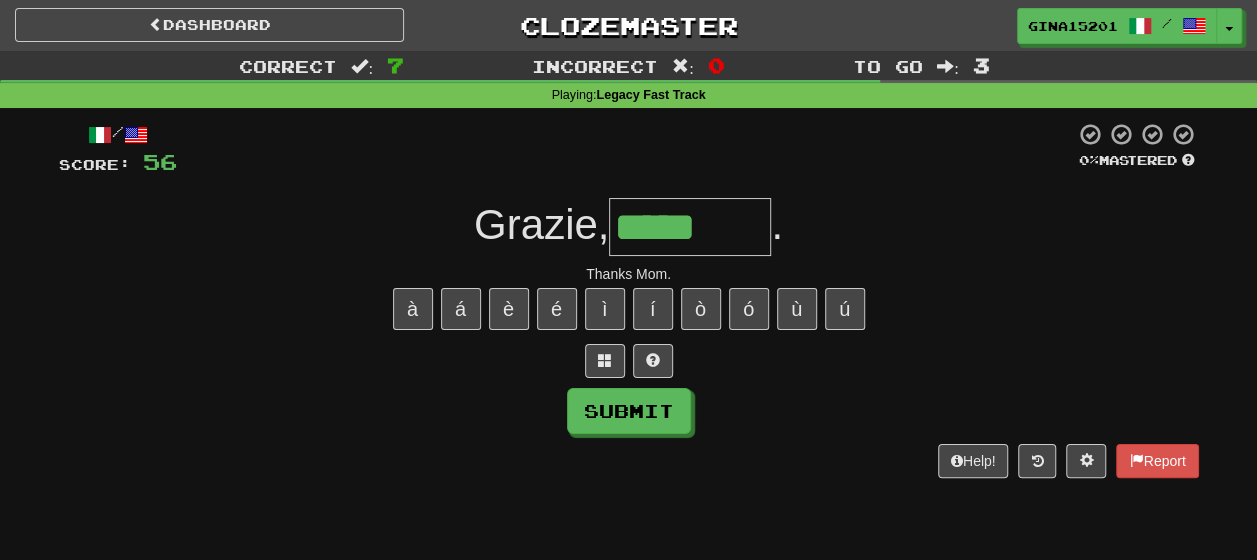 type on "*****" 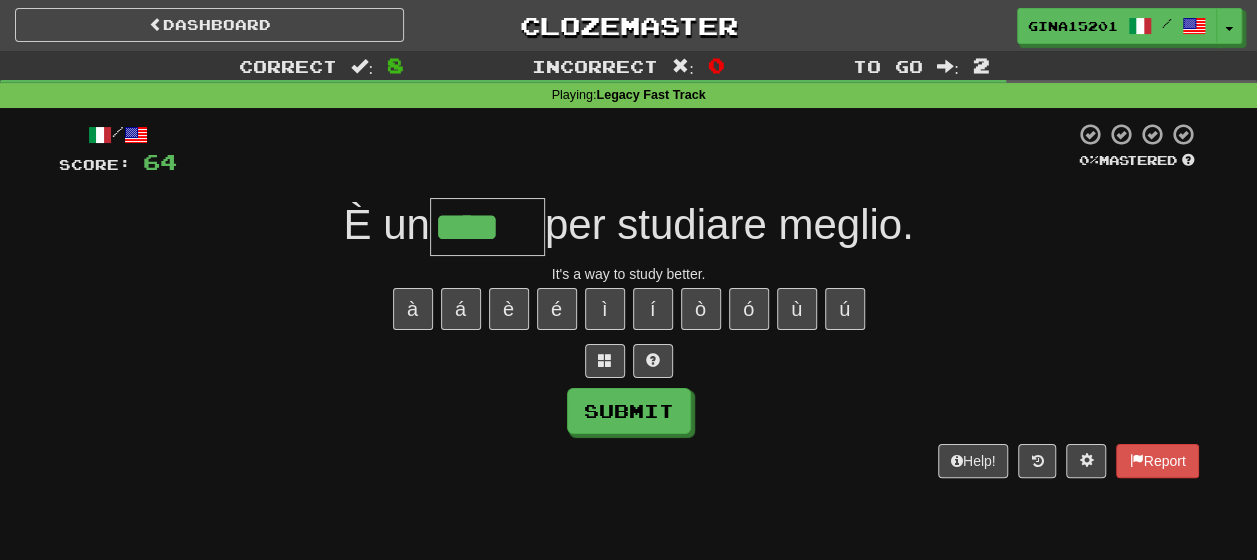 type on "****" 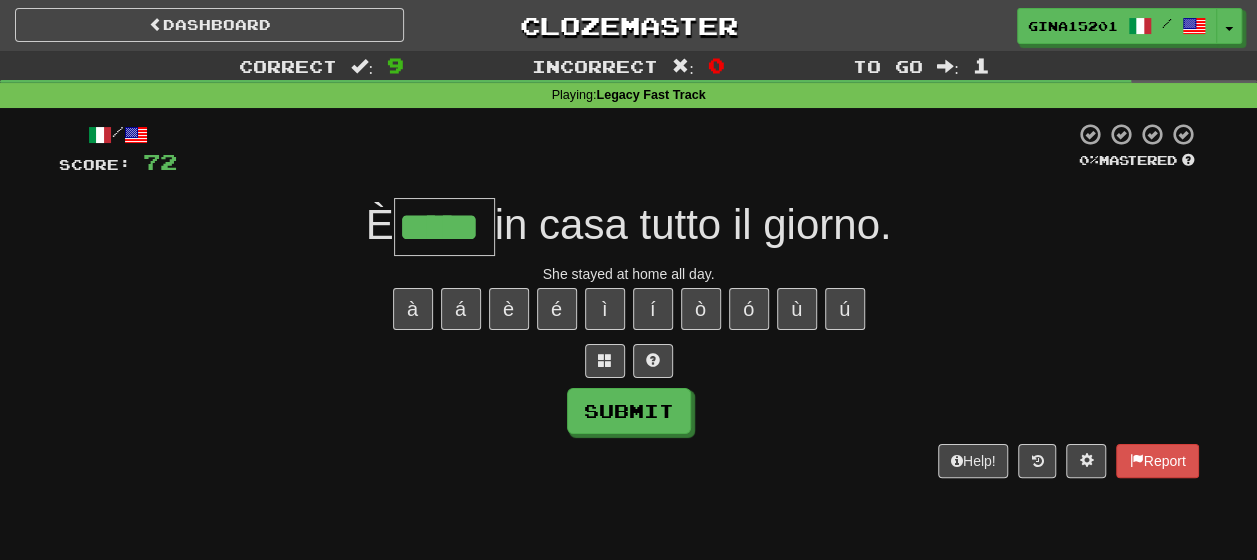 type on "*****" 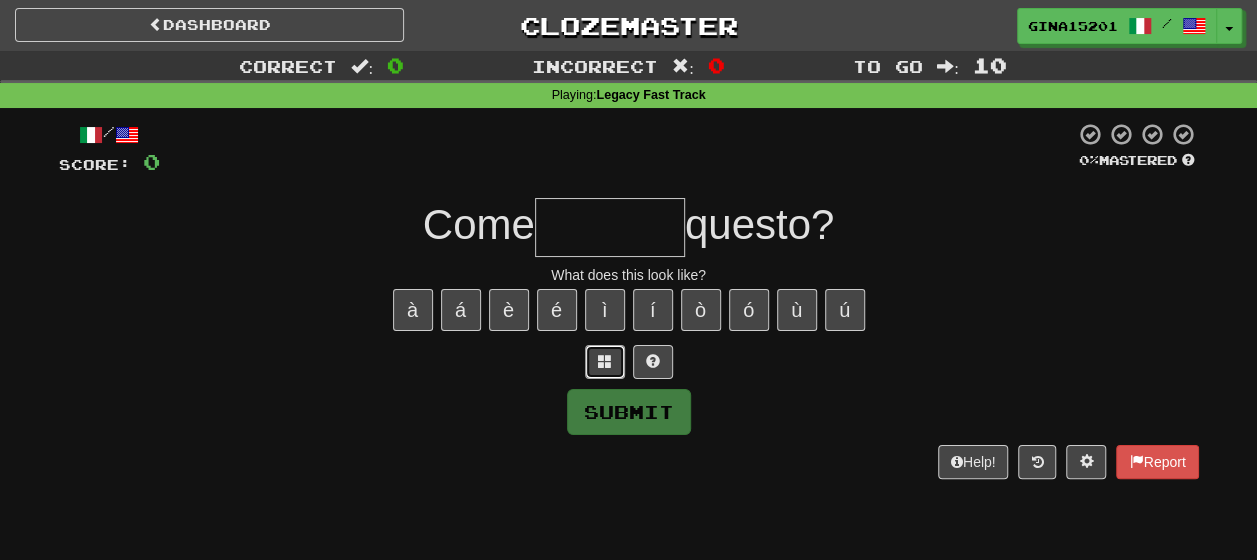 click at bounding box center [605, 361] 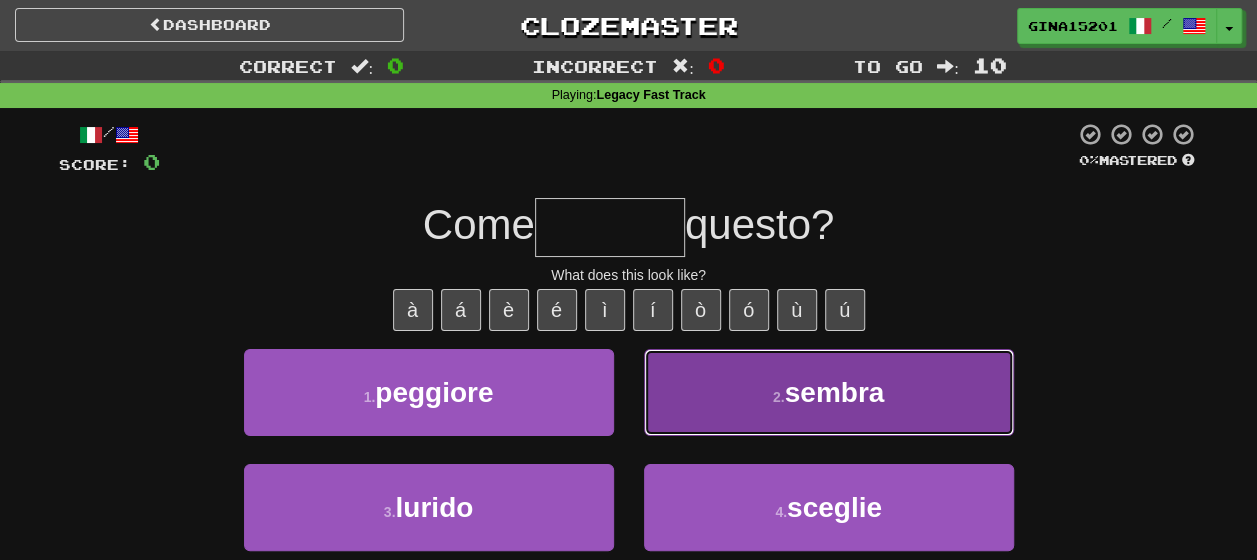 click on "sembra" at bounding box center [835, 392] 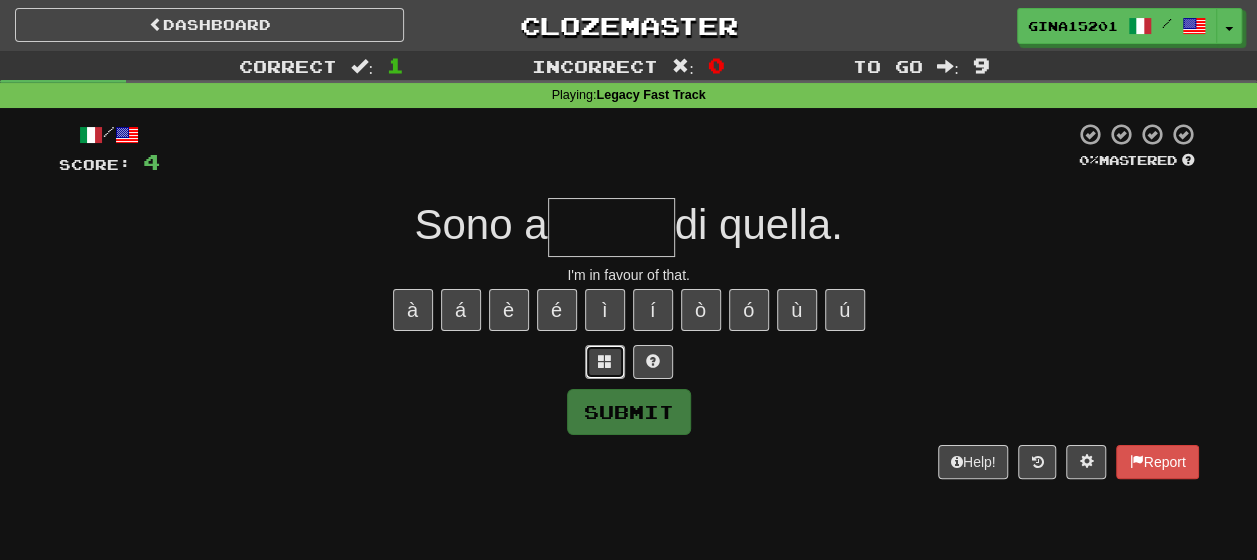 click at bounding box center [605, 362] 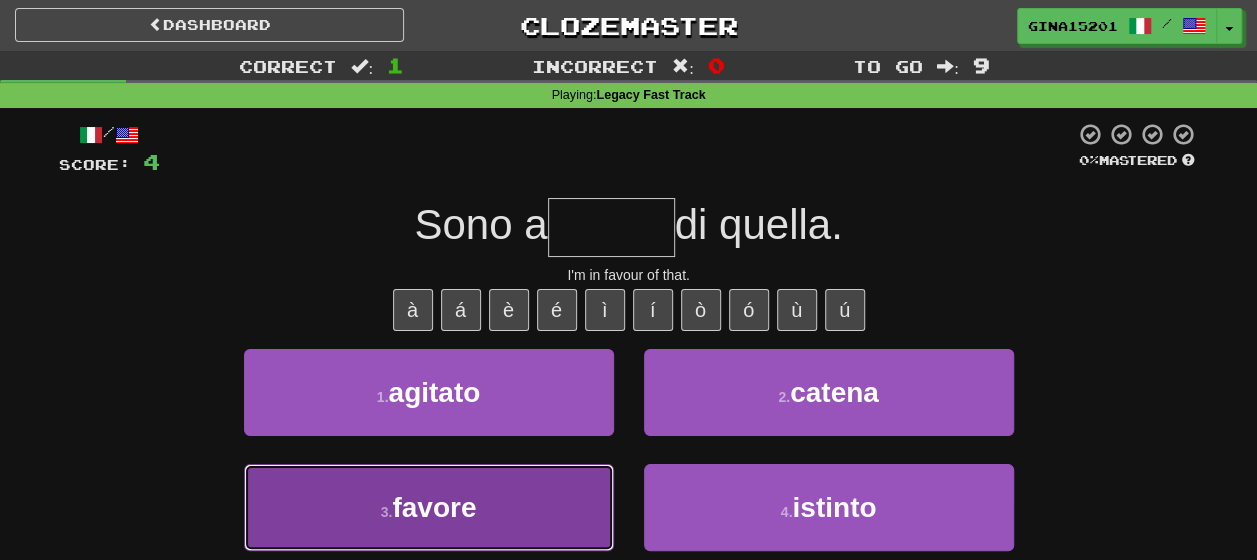 click on "3 .  favore" at bounding box center [429, 507] 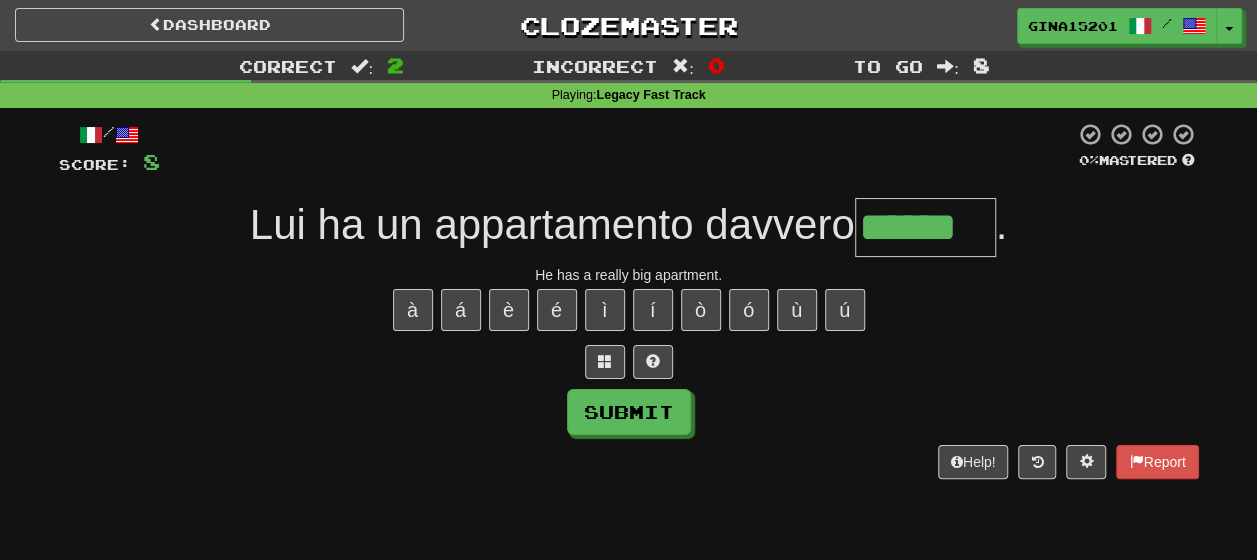 type on "******" 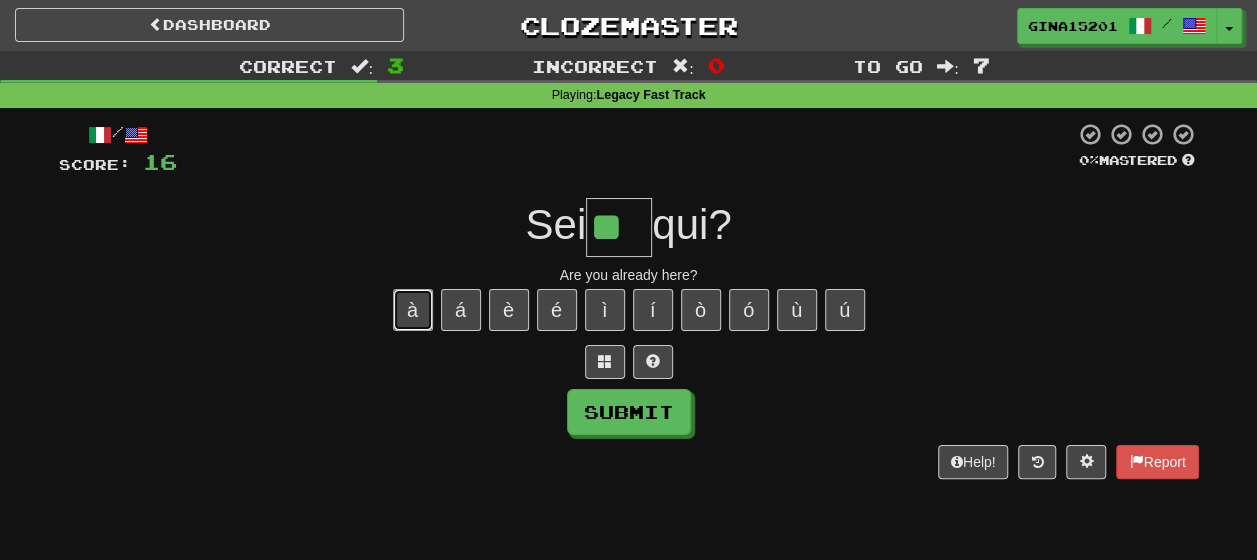 click on "à" at bounding box center [413, 310] 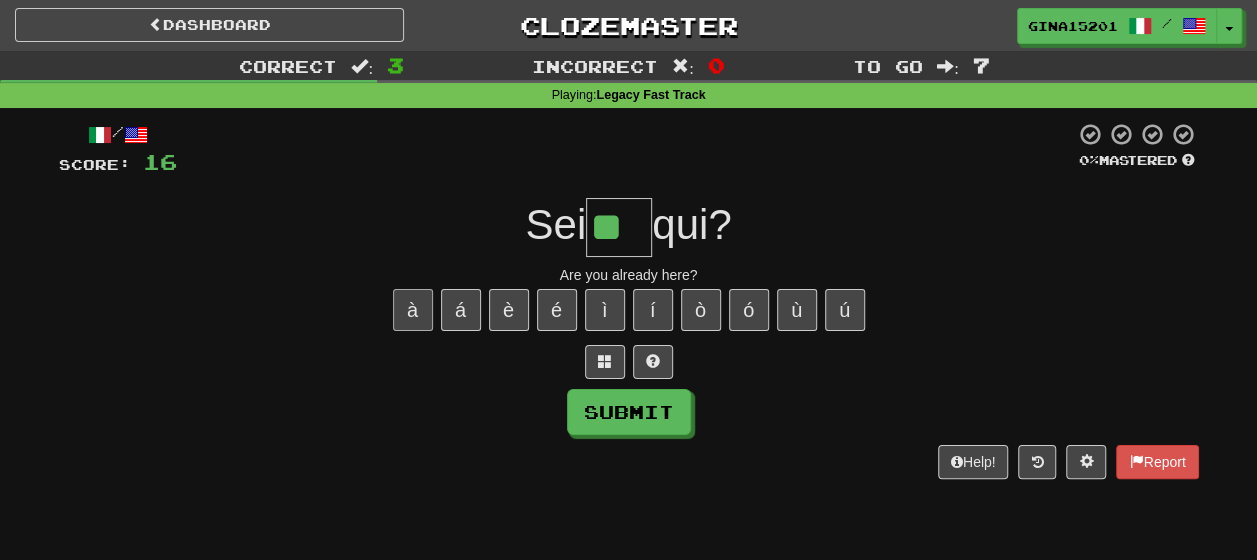 type on "***" 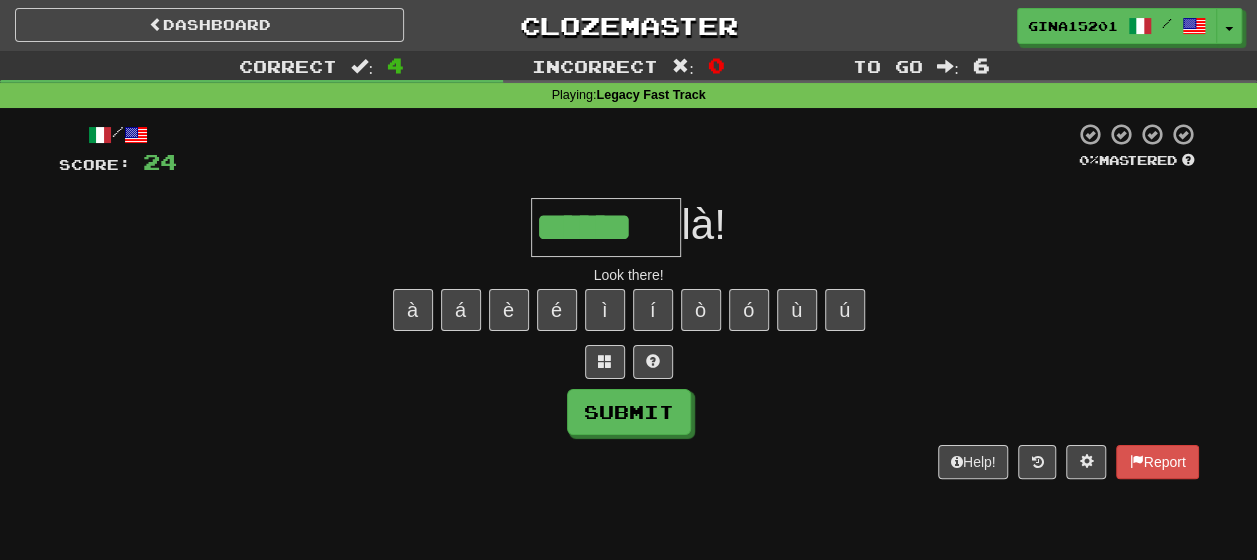 type on "******" 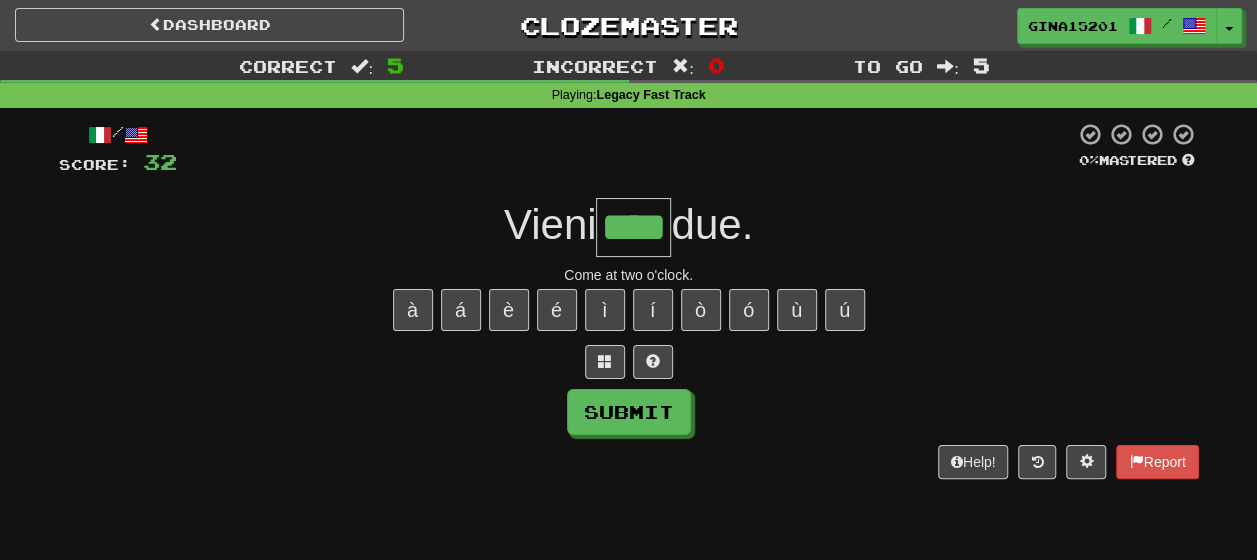 type on "****" 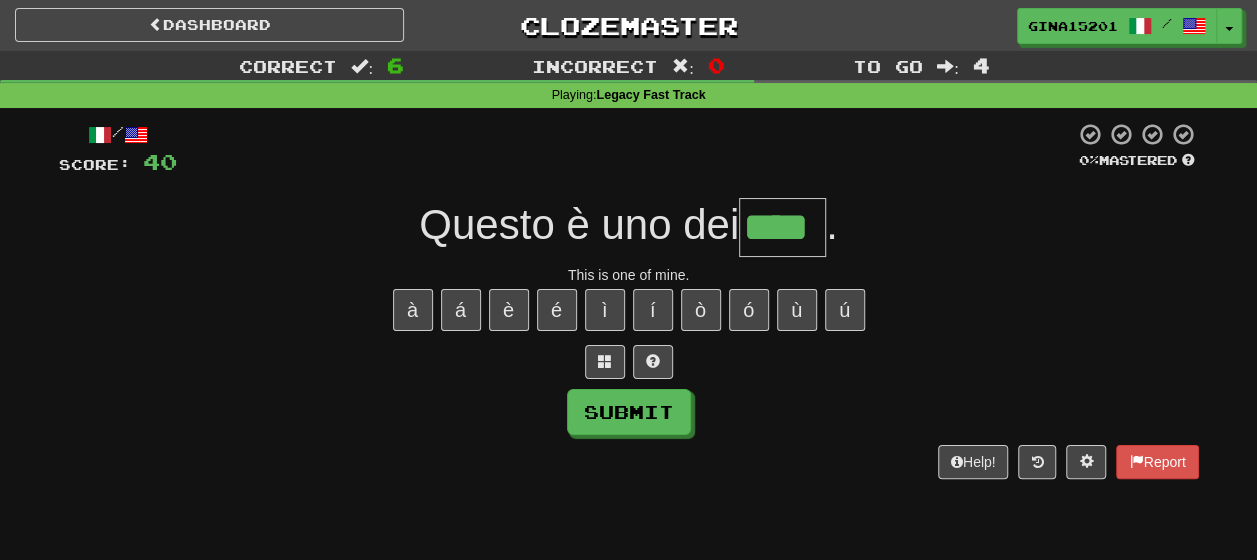 type on "****" 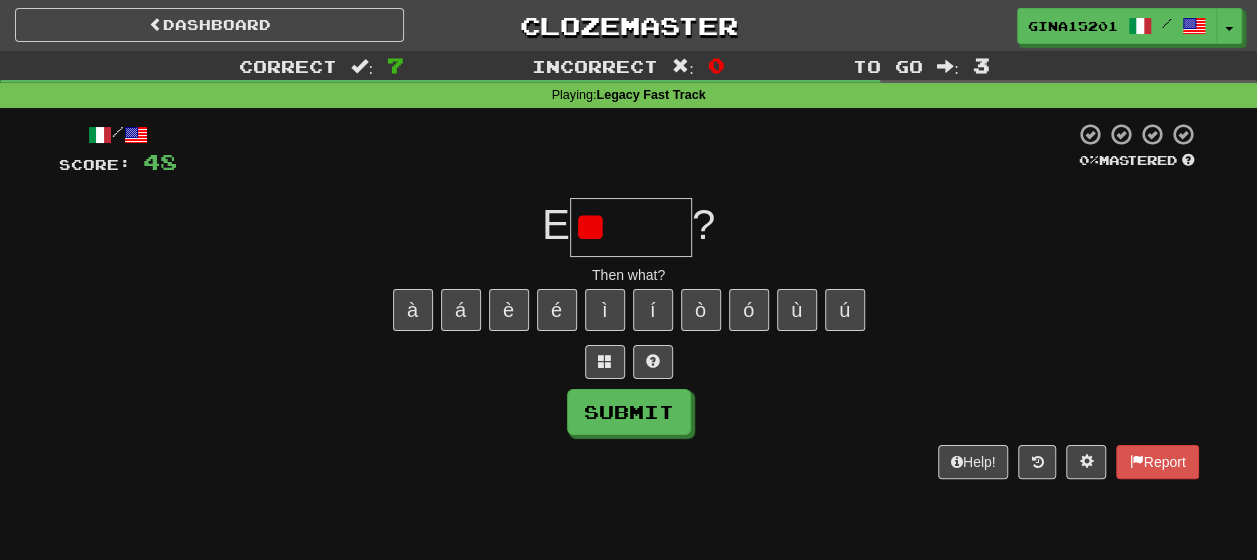 type on "*" 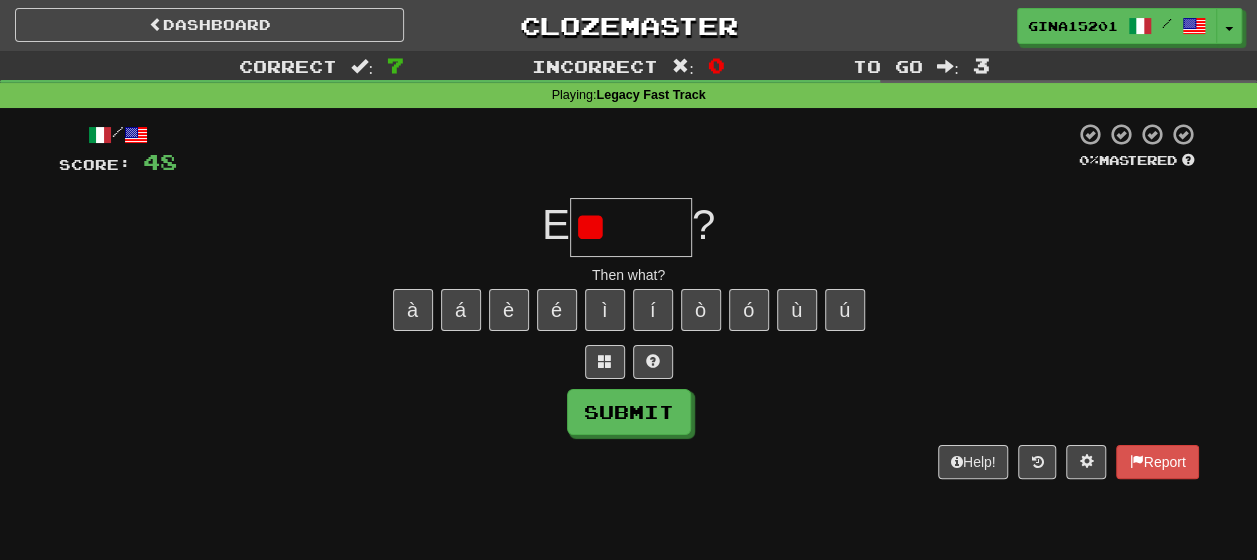 type on "*" 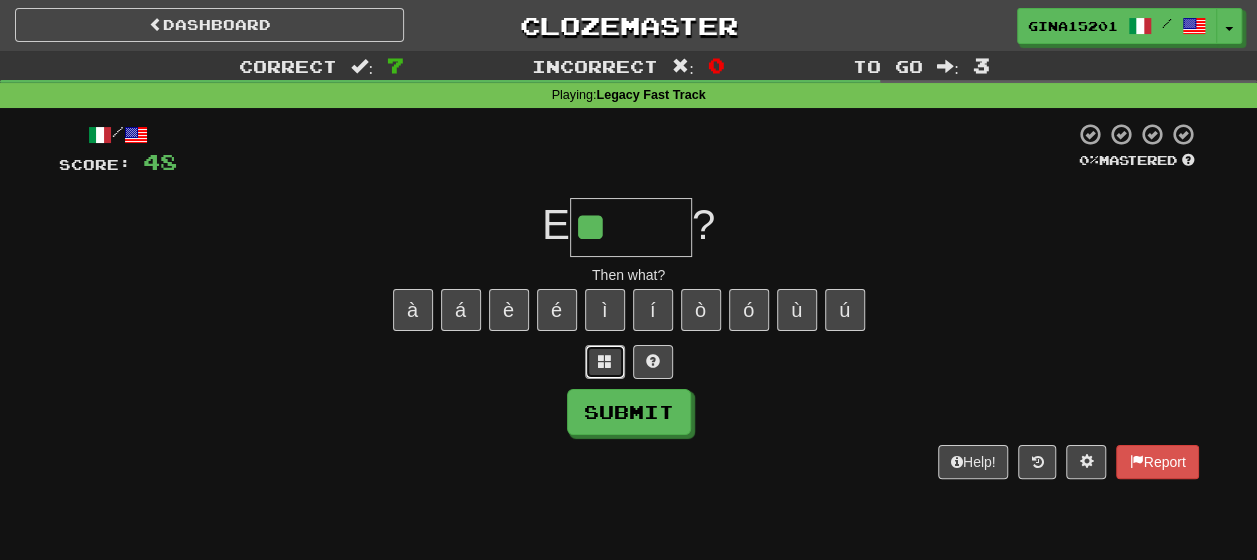 click at bounding box center [605, 362] 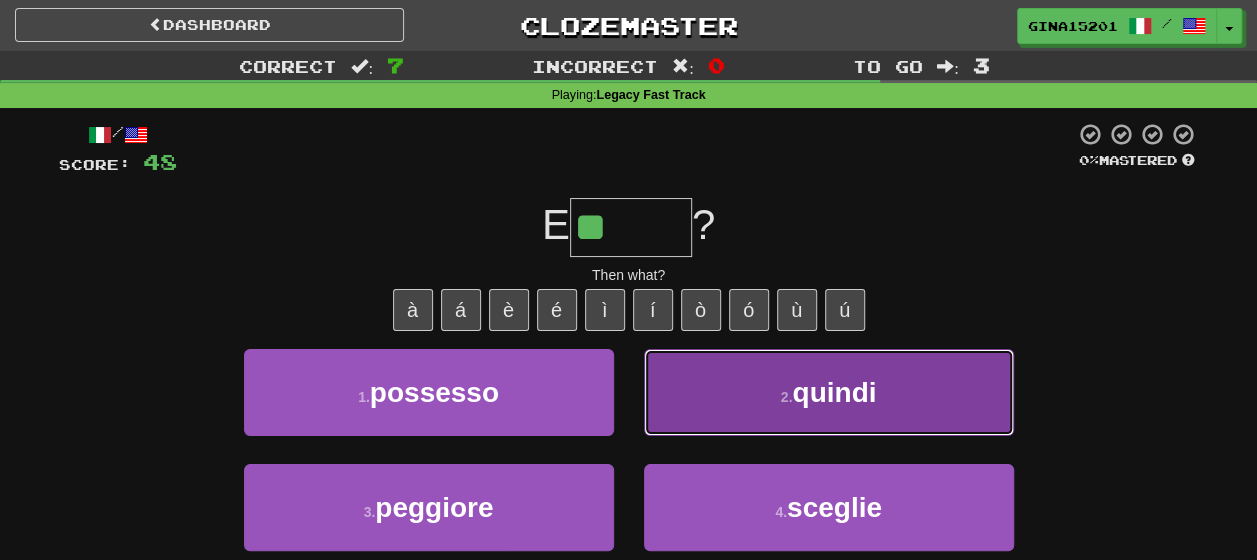 click on "2 .  quindi" at bounding box center (829, 392) 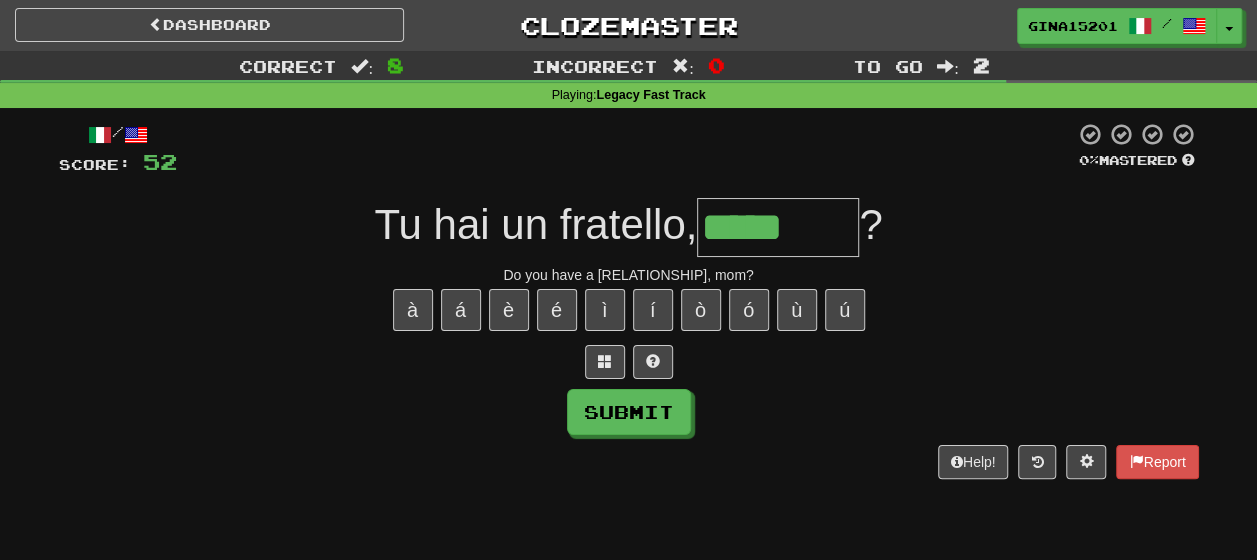 type on "*****" 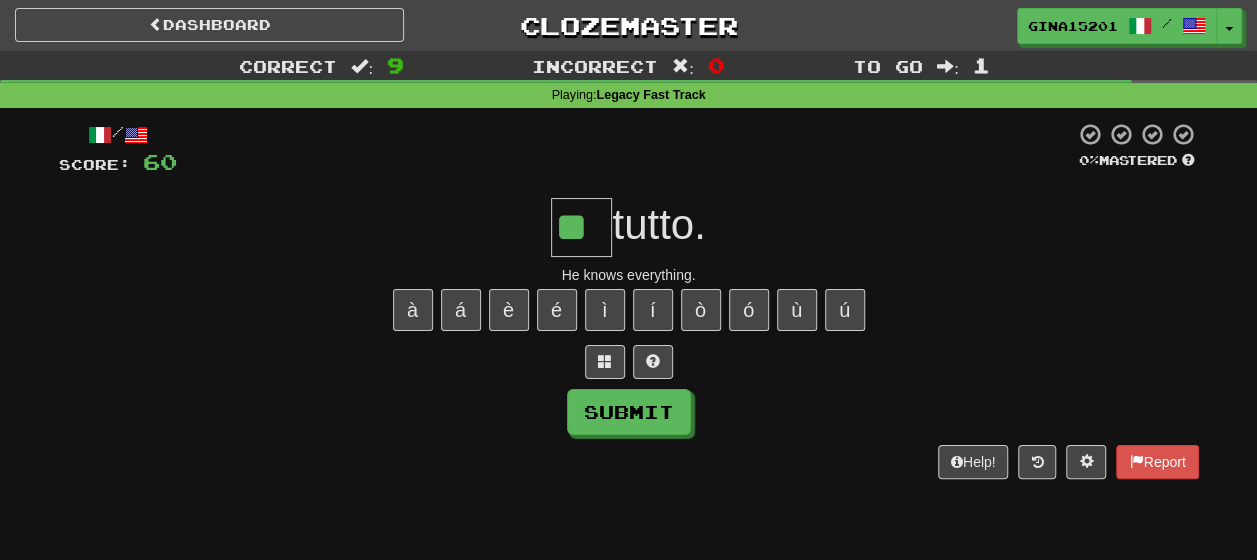 type on "**" 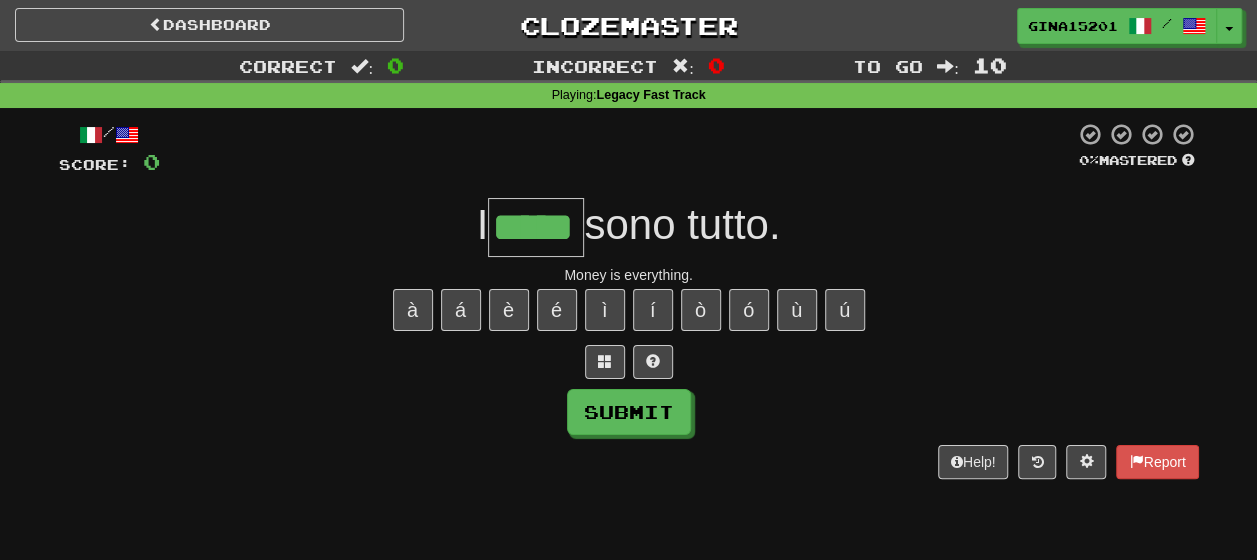 type on "*****" 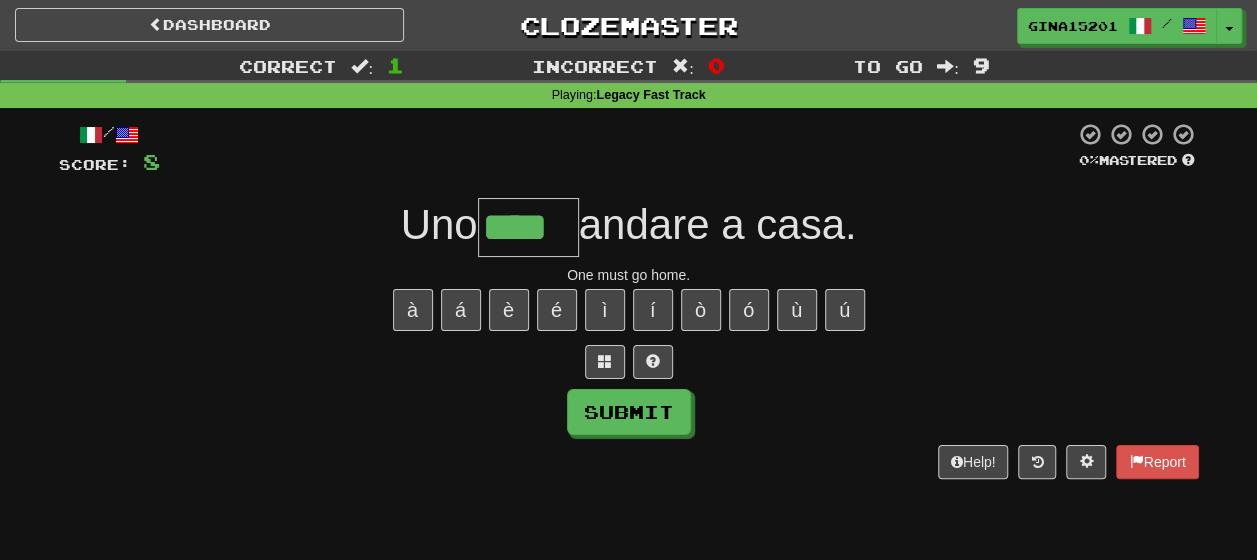 type on "****" 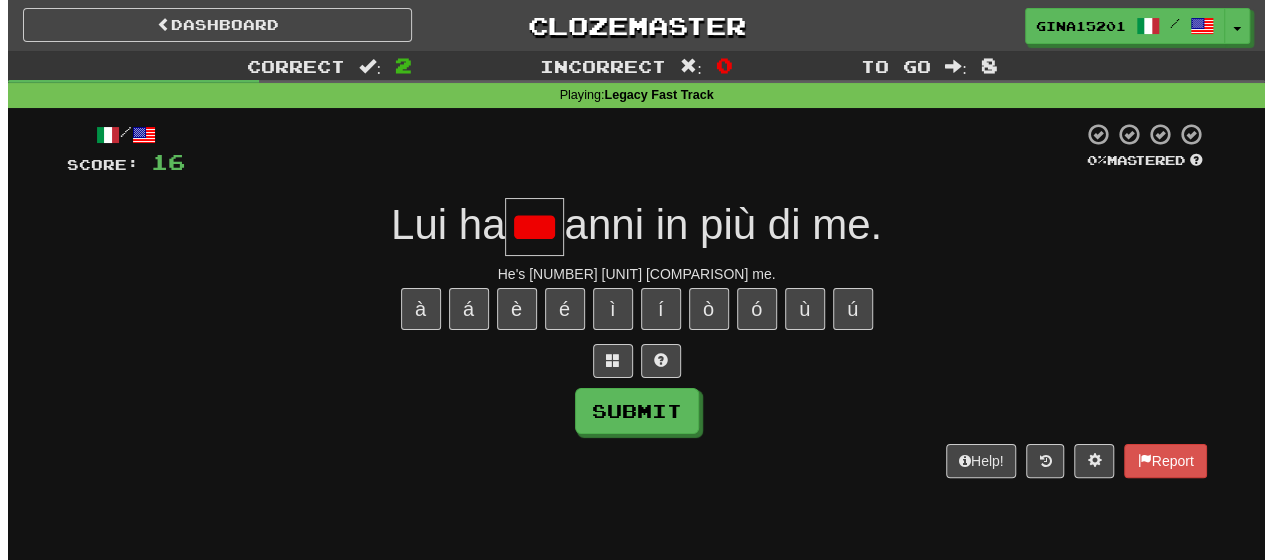 scroll, scrollTop: 0, scrollLeft: 0, axis: both 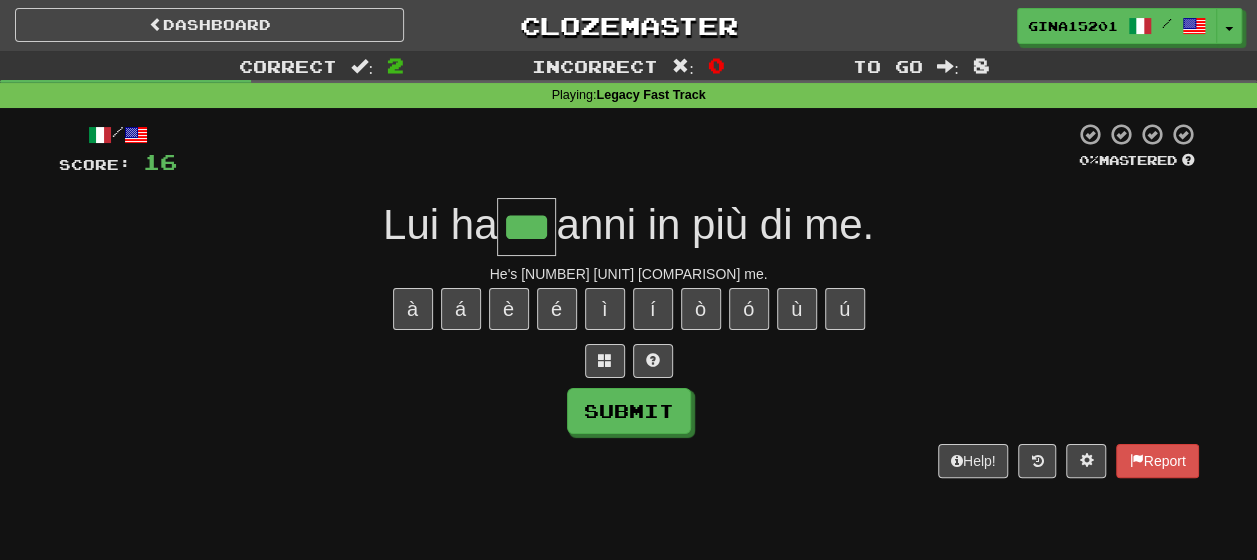 type on "***" 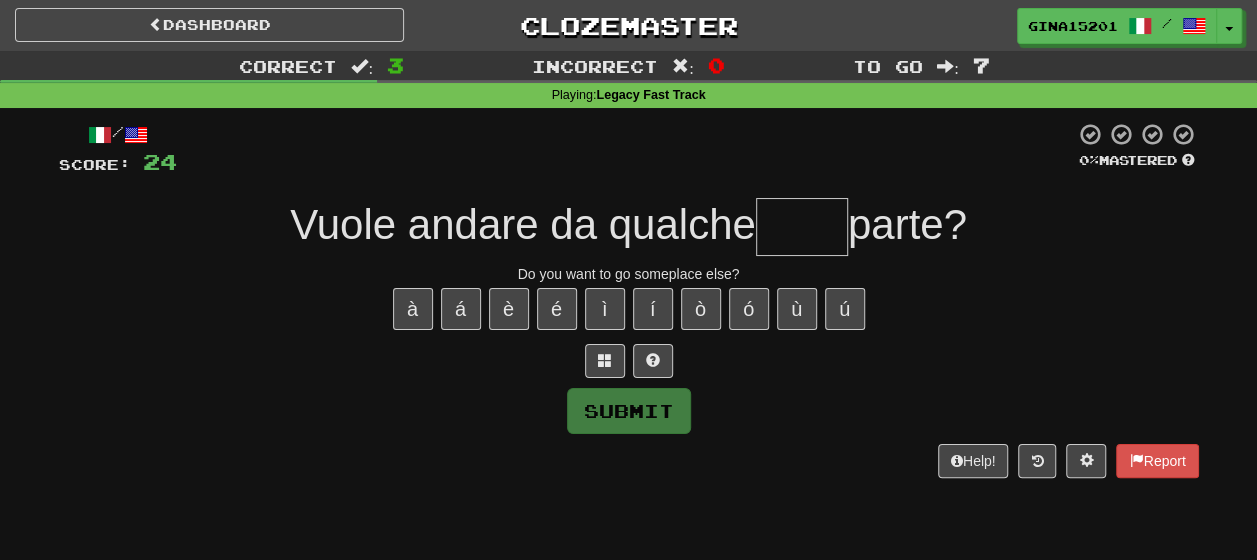 type on "*" 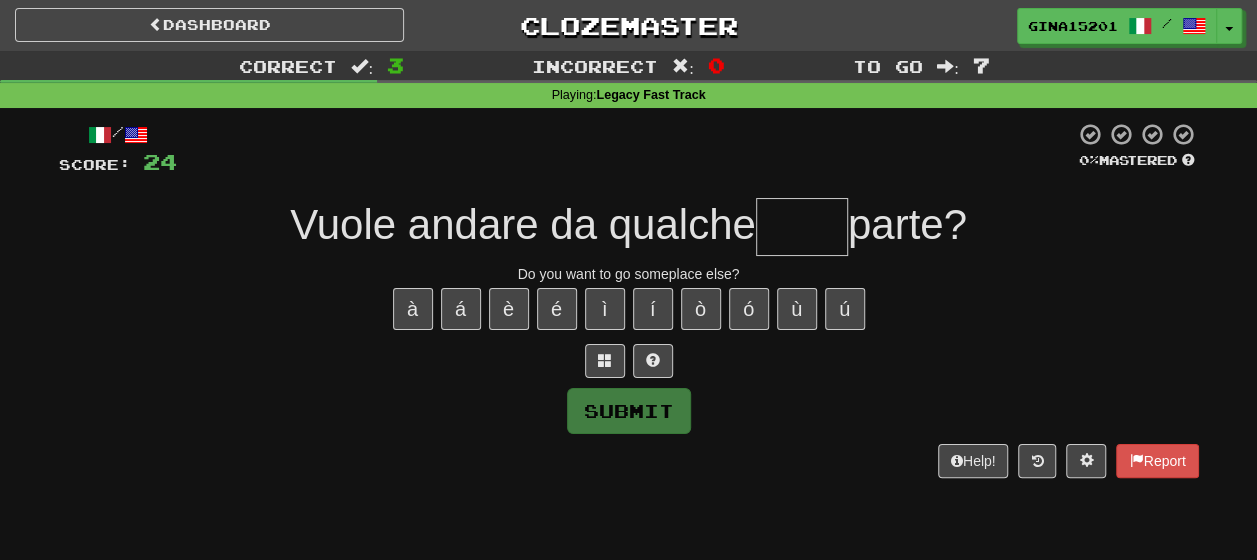type on "*" 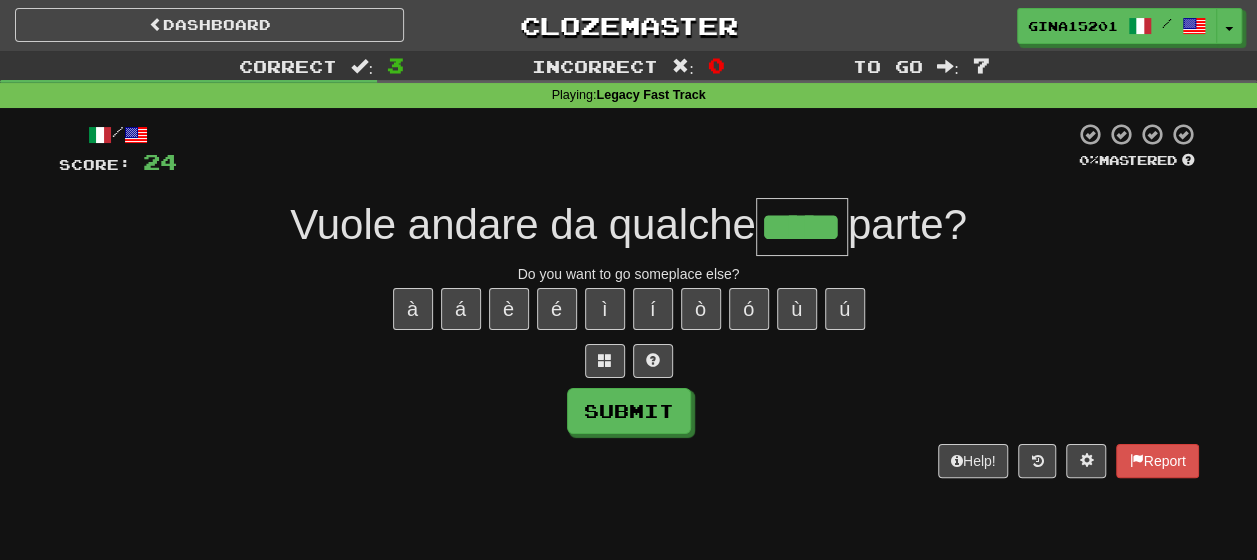 type on "*****" 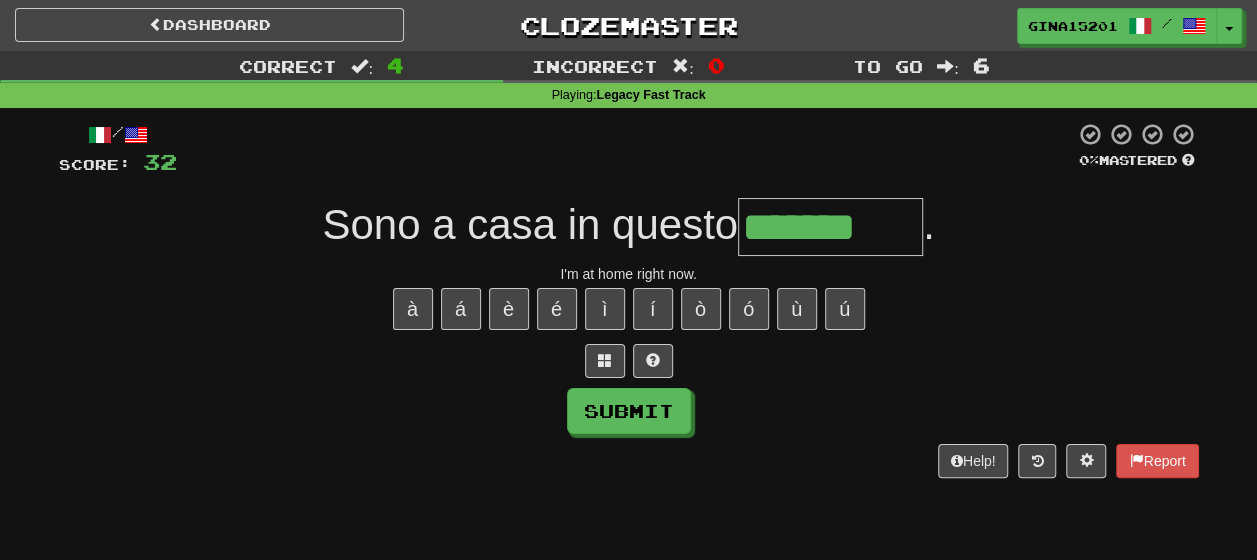 type on "*******" 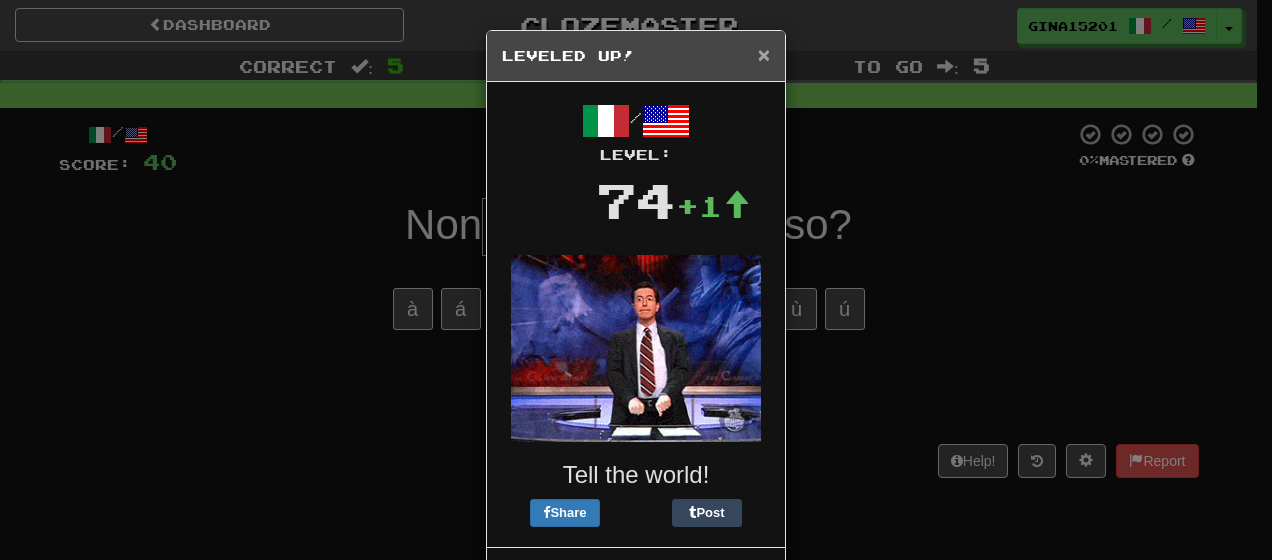click on "×" at bounding box center [764, 54] 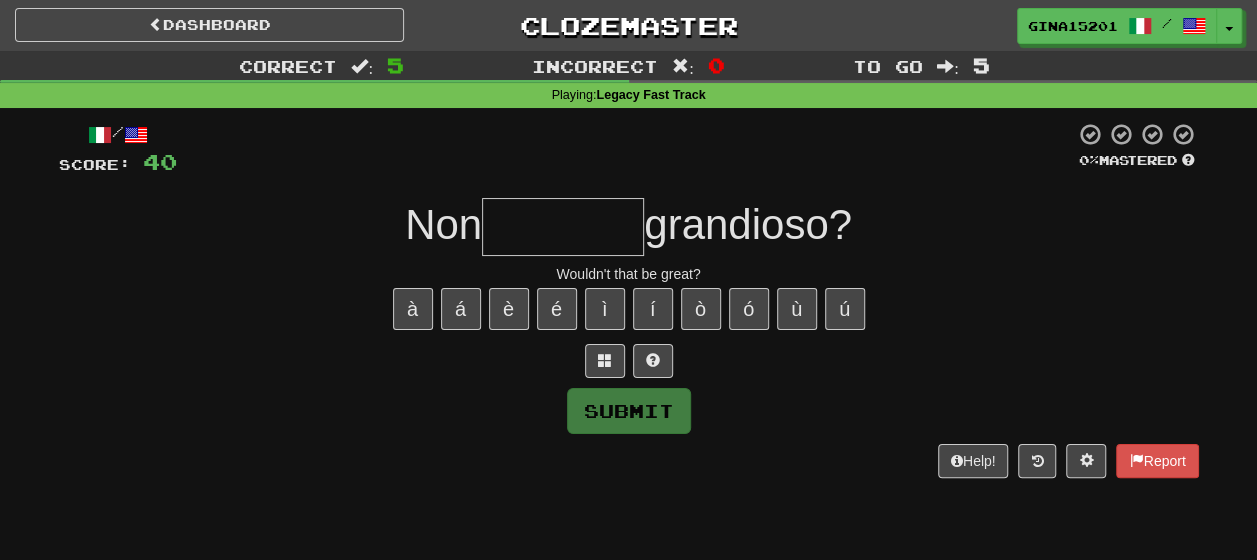 click at bounding box center [563, 227] 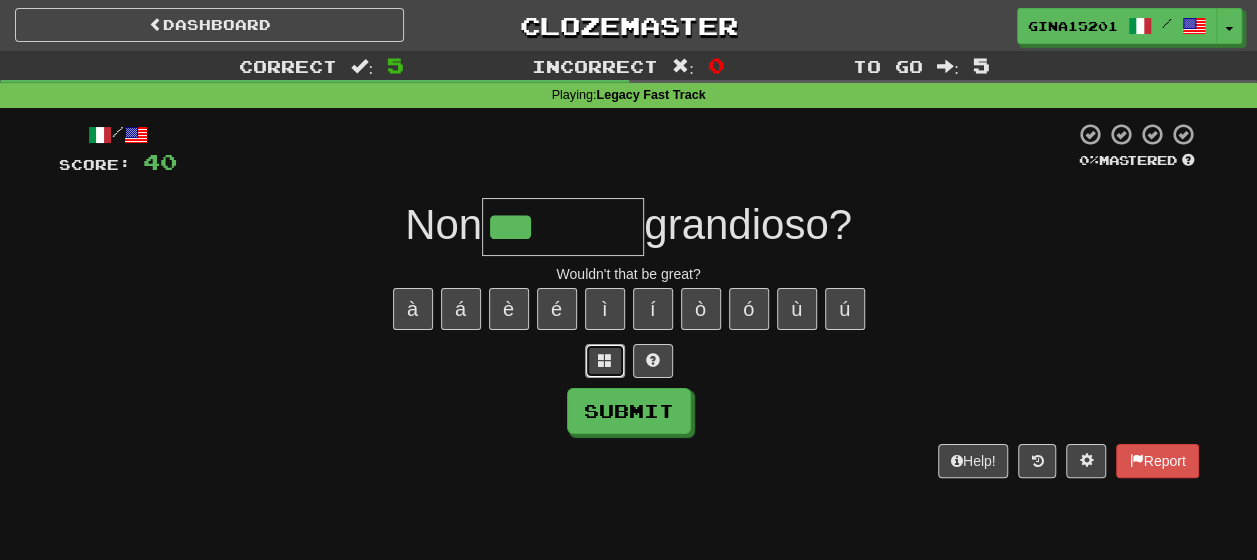click at bounding box center (605, 361) 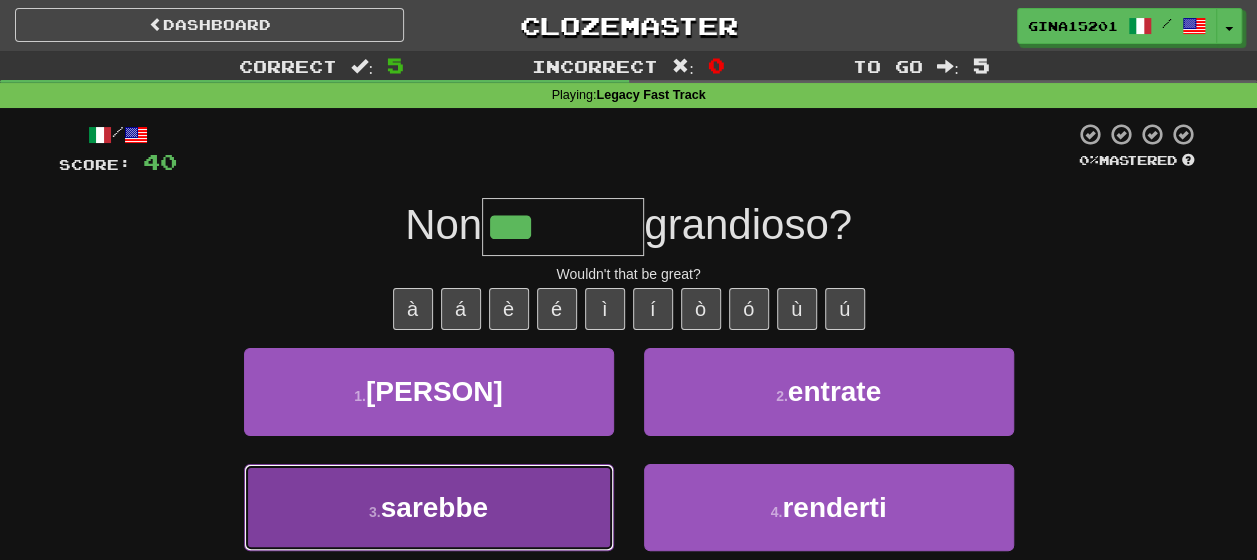 click on "3 .  sarebbe" at bounding box center [429, 507] 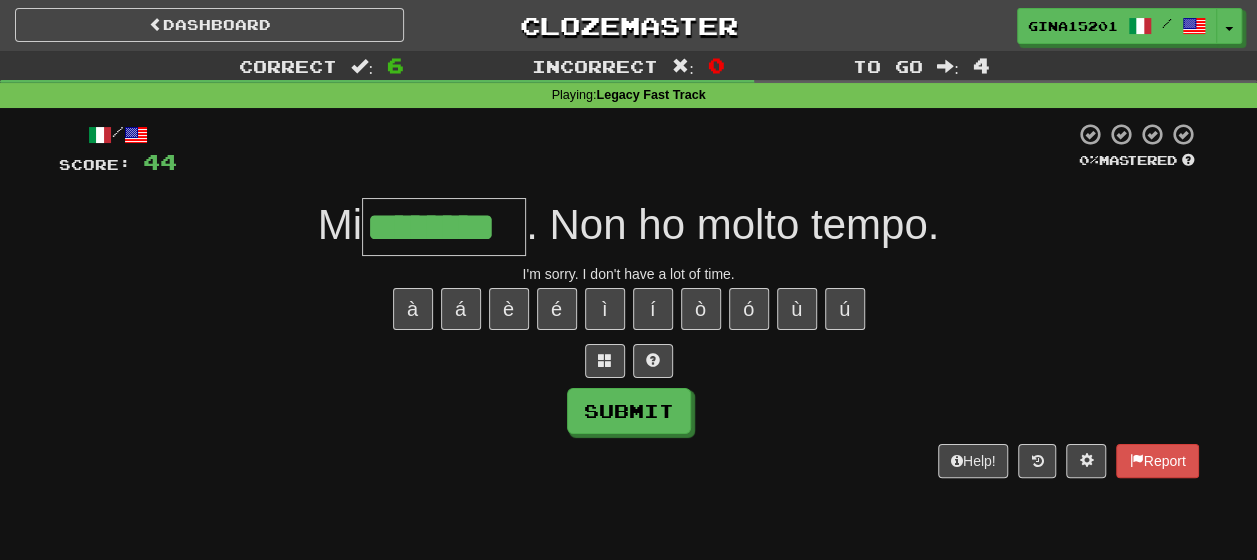 type on "********" 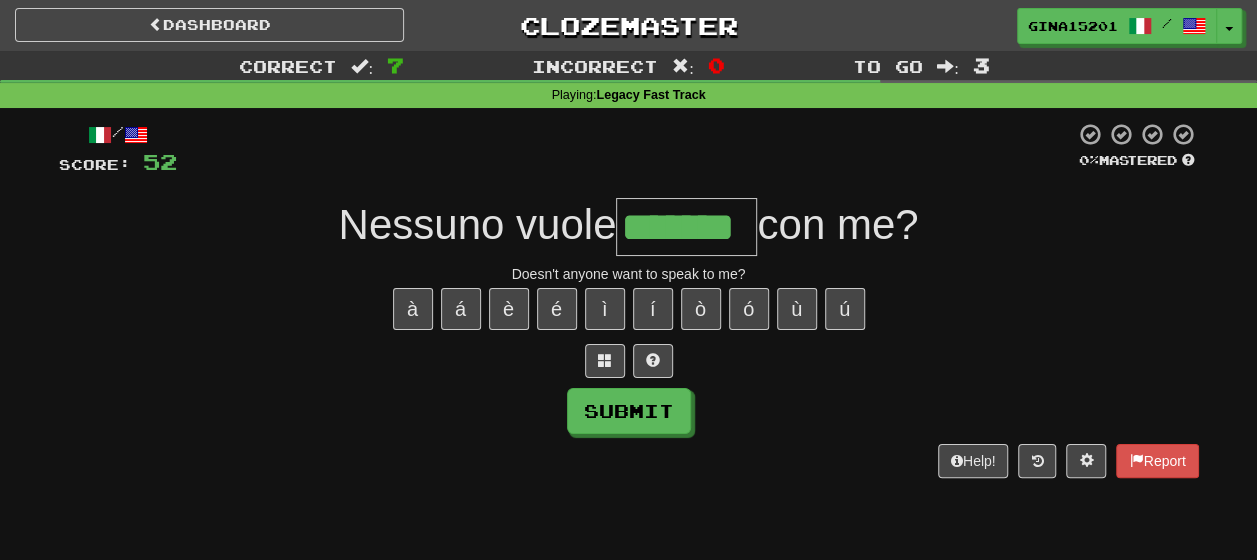 type on "*******" 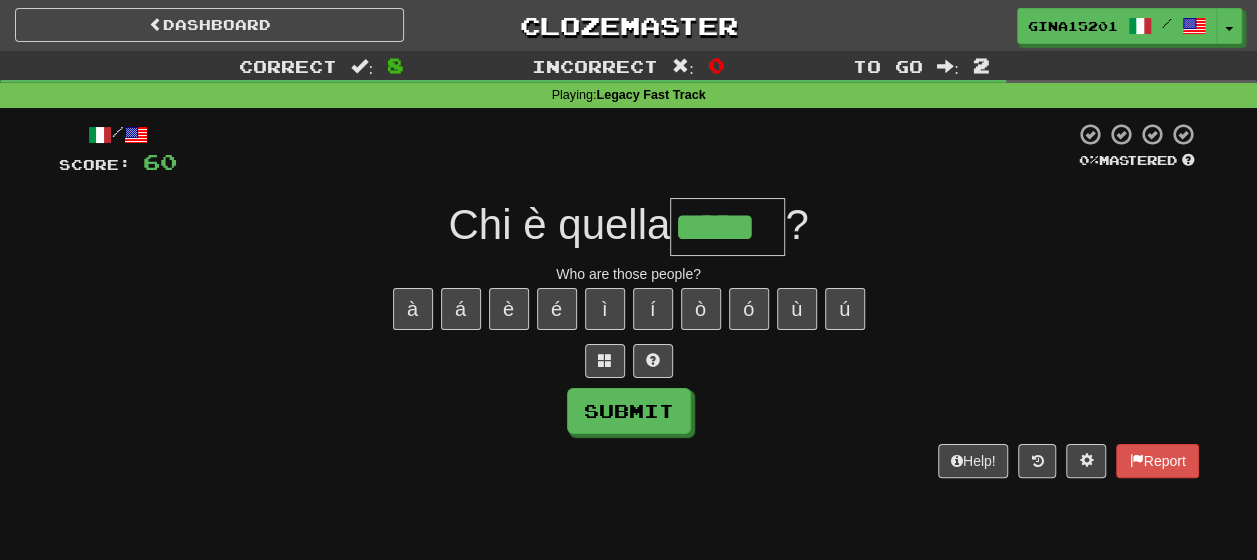 type on "*****" 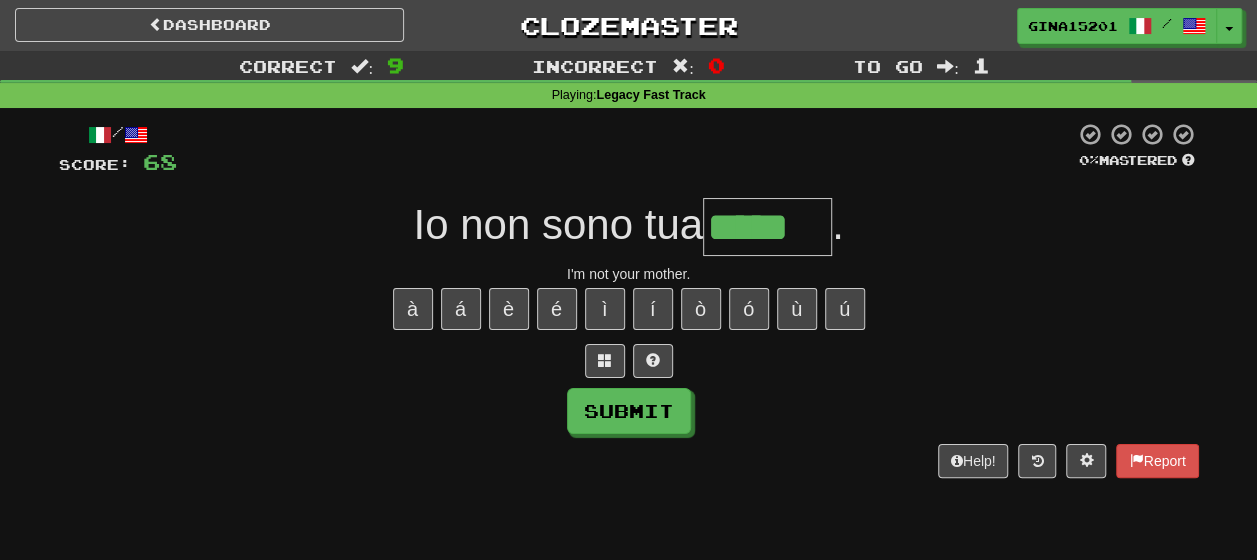 type on "*****" 